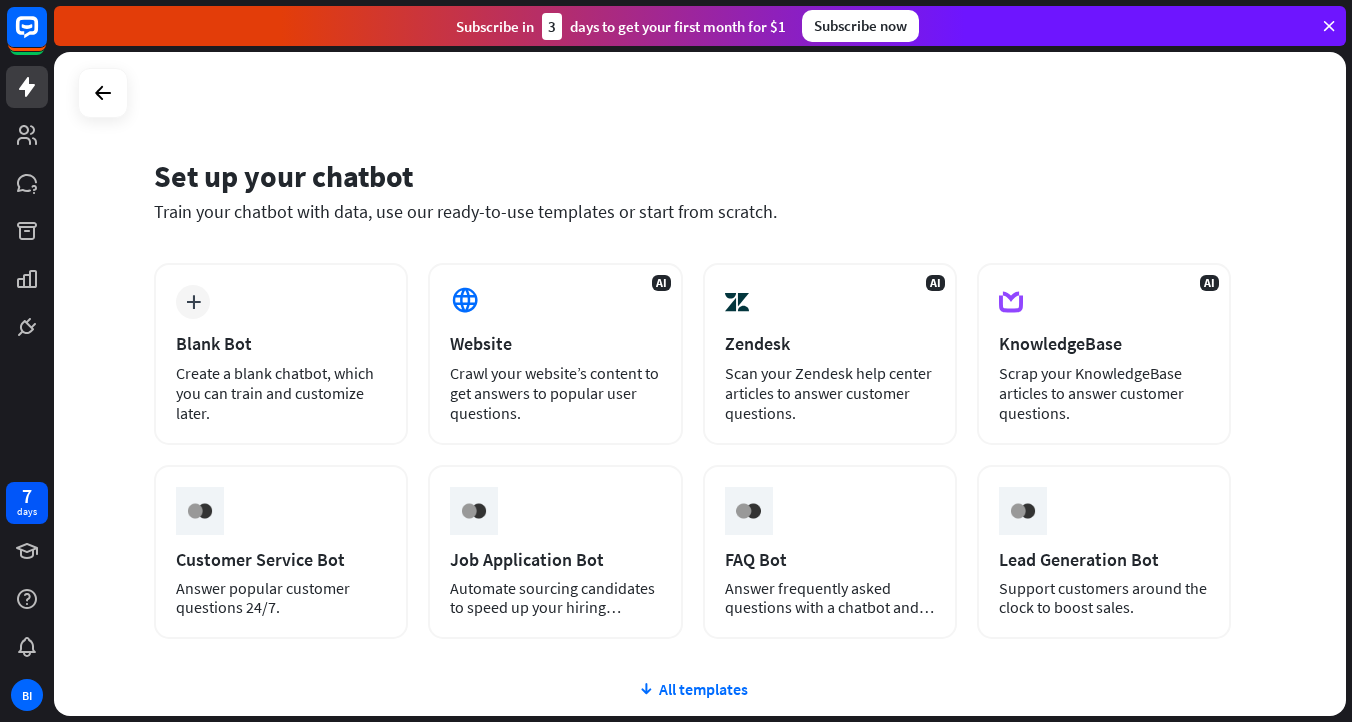 scroll, scrollTop: 0, scrollLeft: 0, axis: both 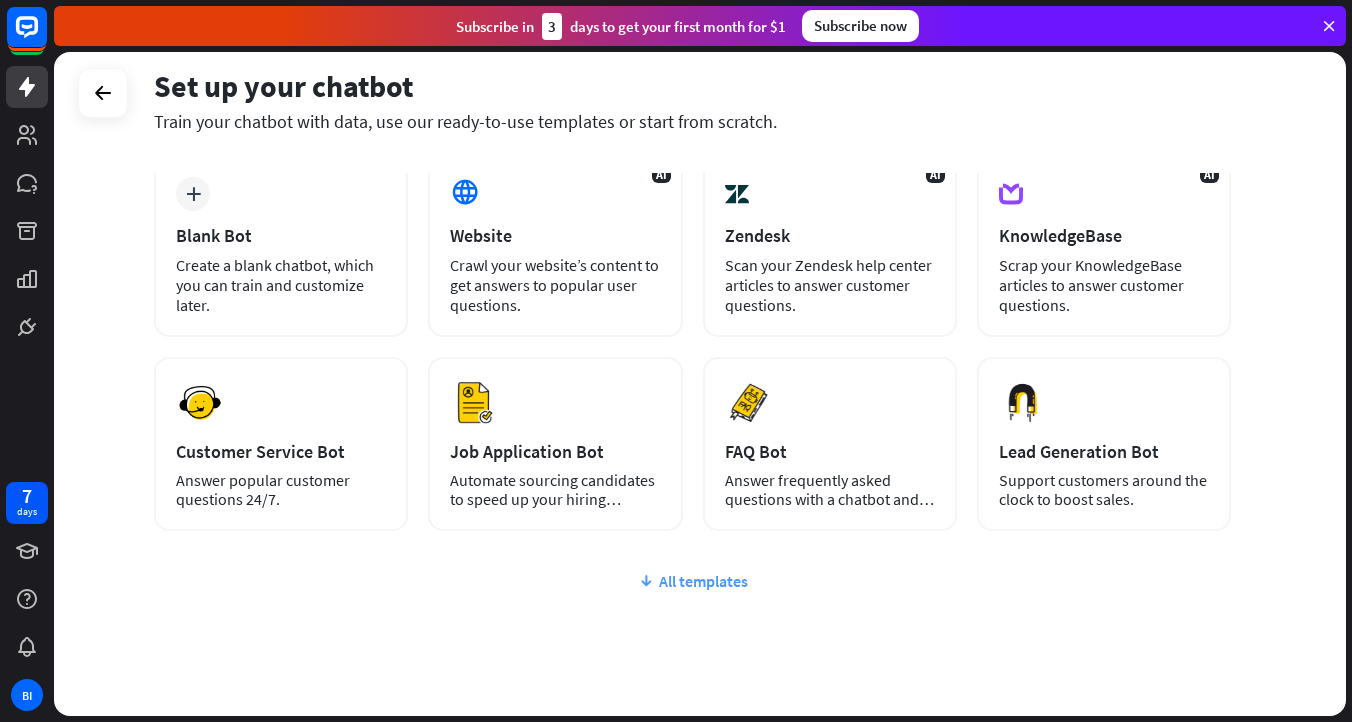 click on "All templates" at bounding box center (692, 581) 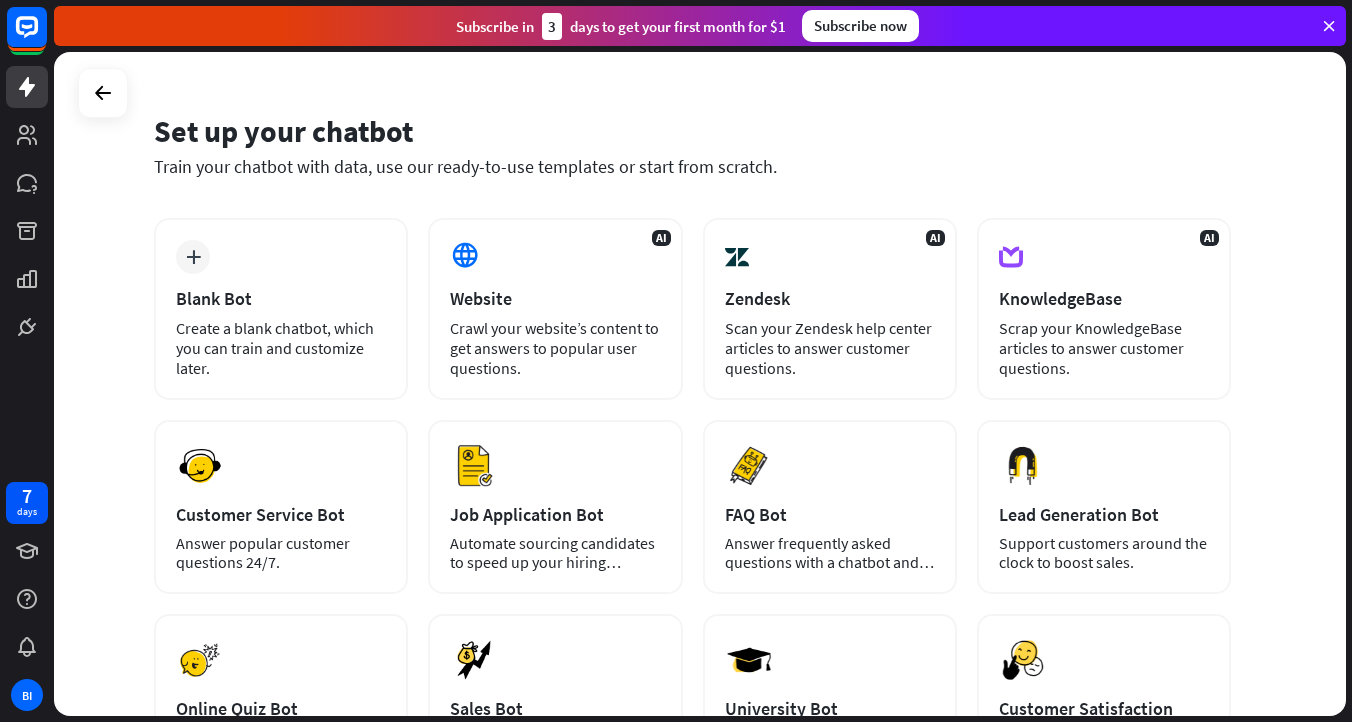 scroll, scrollTop: 0, scrollLeft: 0, axis: both 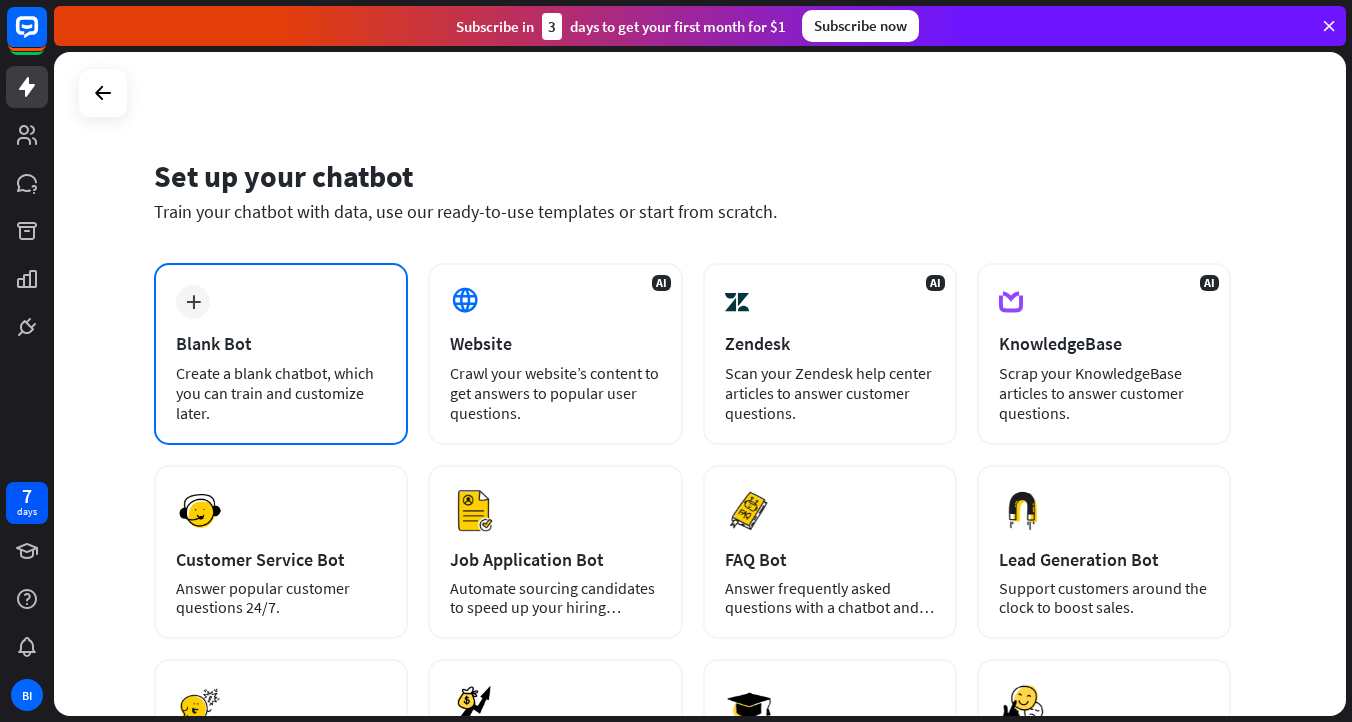 click on "plus   Blank Bot
Create a blank chatbot, which you can train and
customize later." at bounding box center (281, 354) 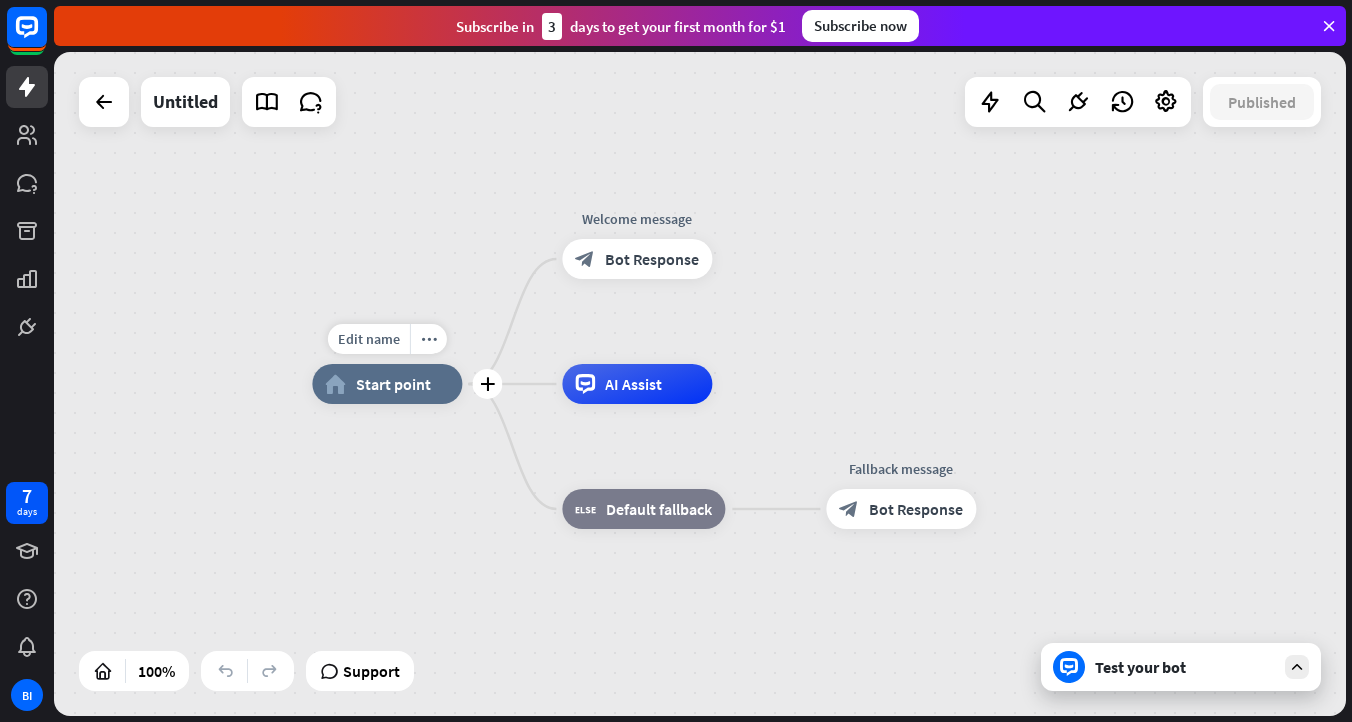 click on "Start point" at bounding box center (393, 384) 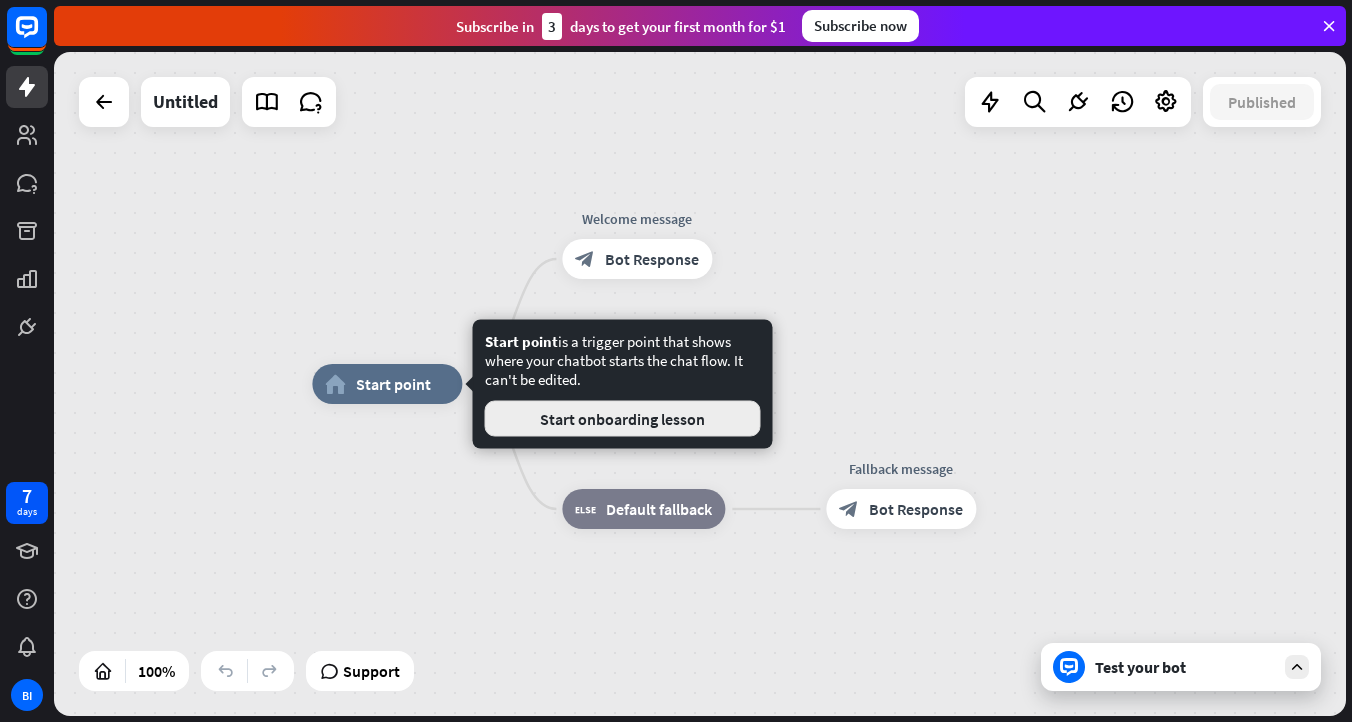 click on "Start onboarding lesson" at bounding box center [623, 419] 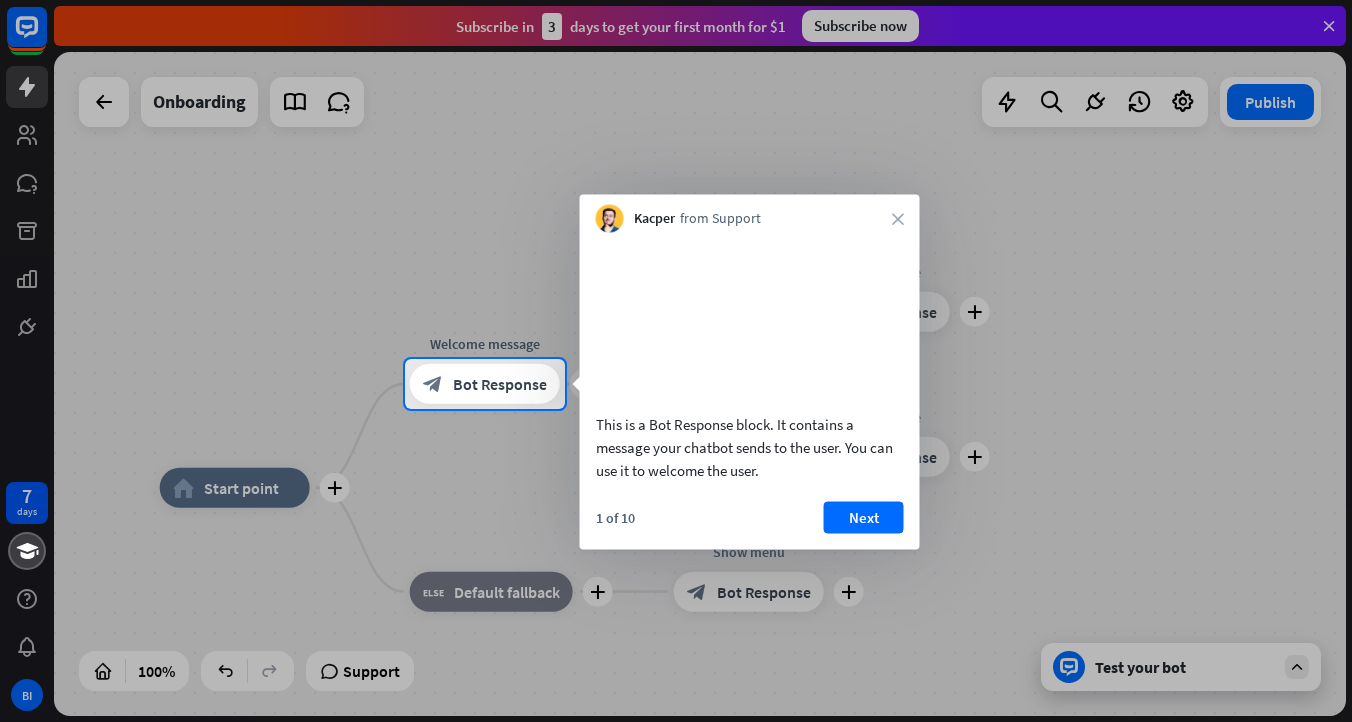 click at bounding box center [676, 179] 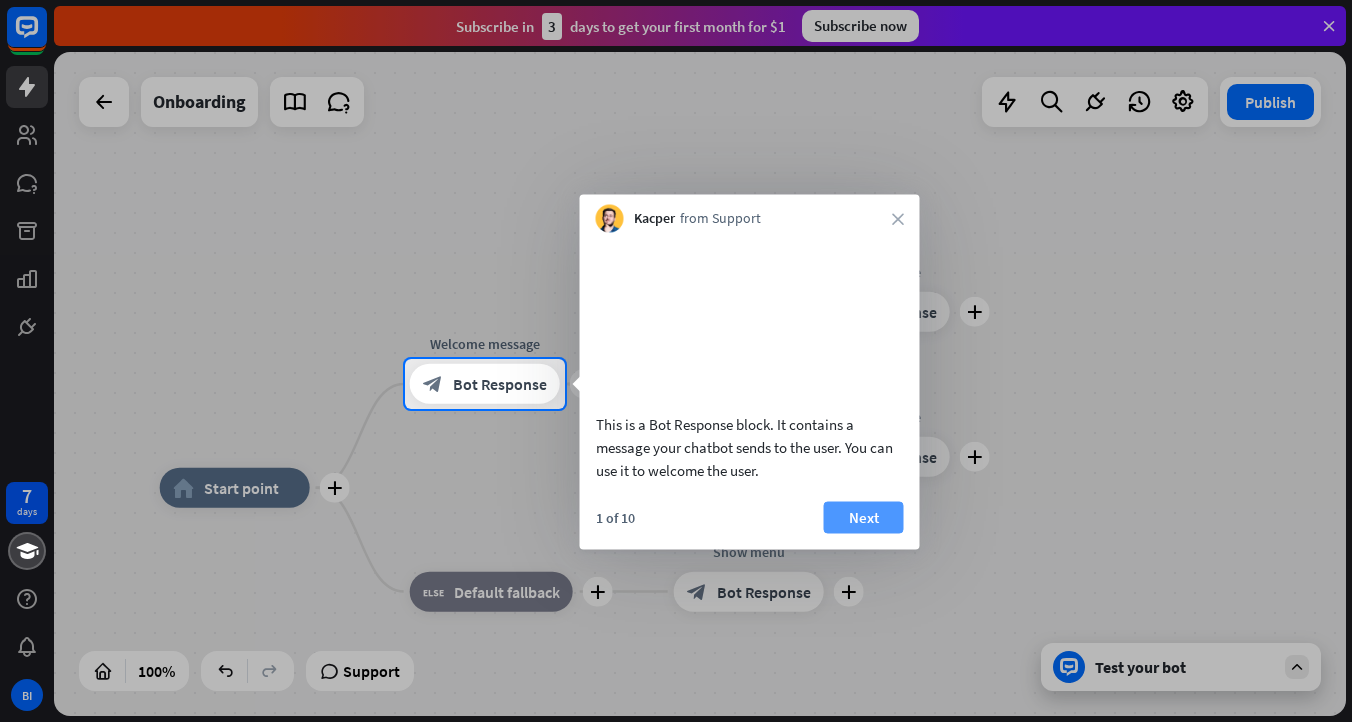 click on "Next" at bounding box center (864, 517) 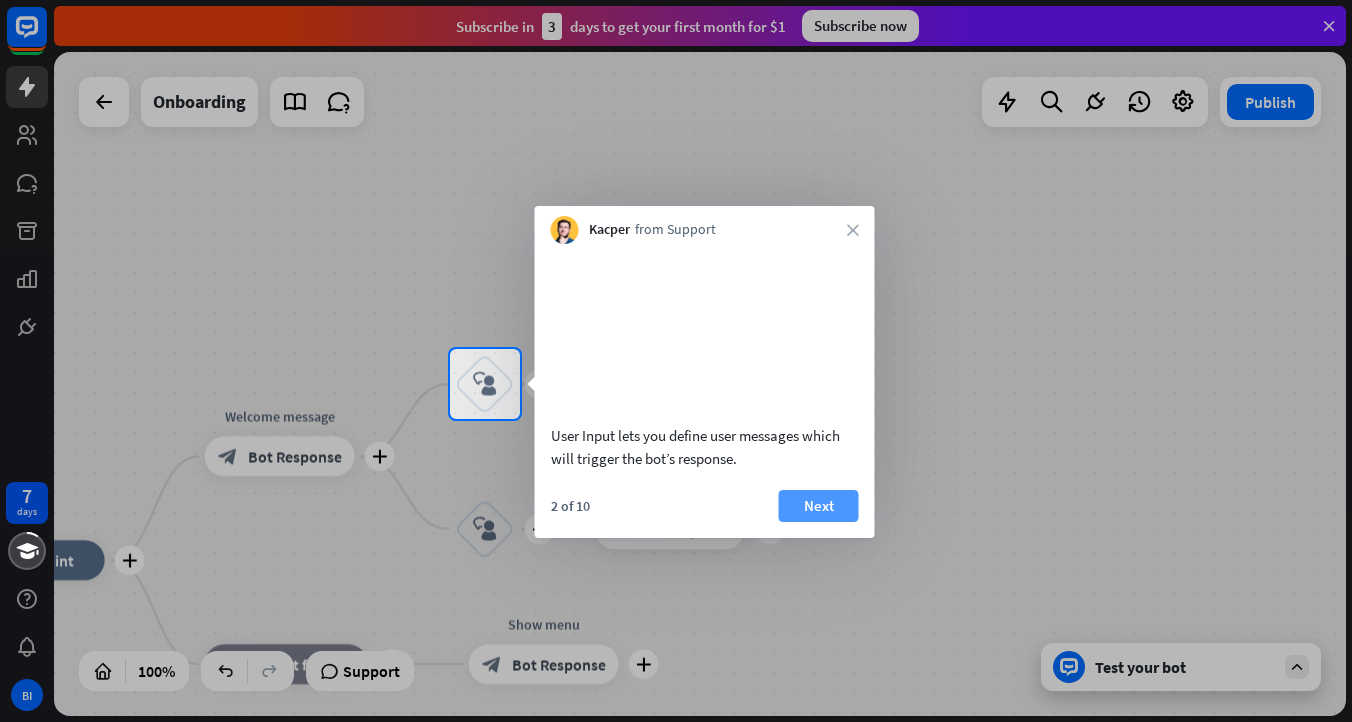 click on "Next" at bounding box center [819, 506] 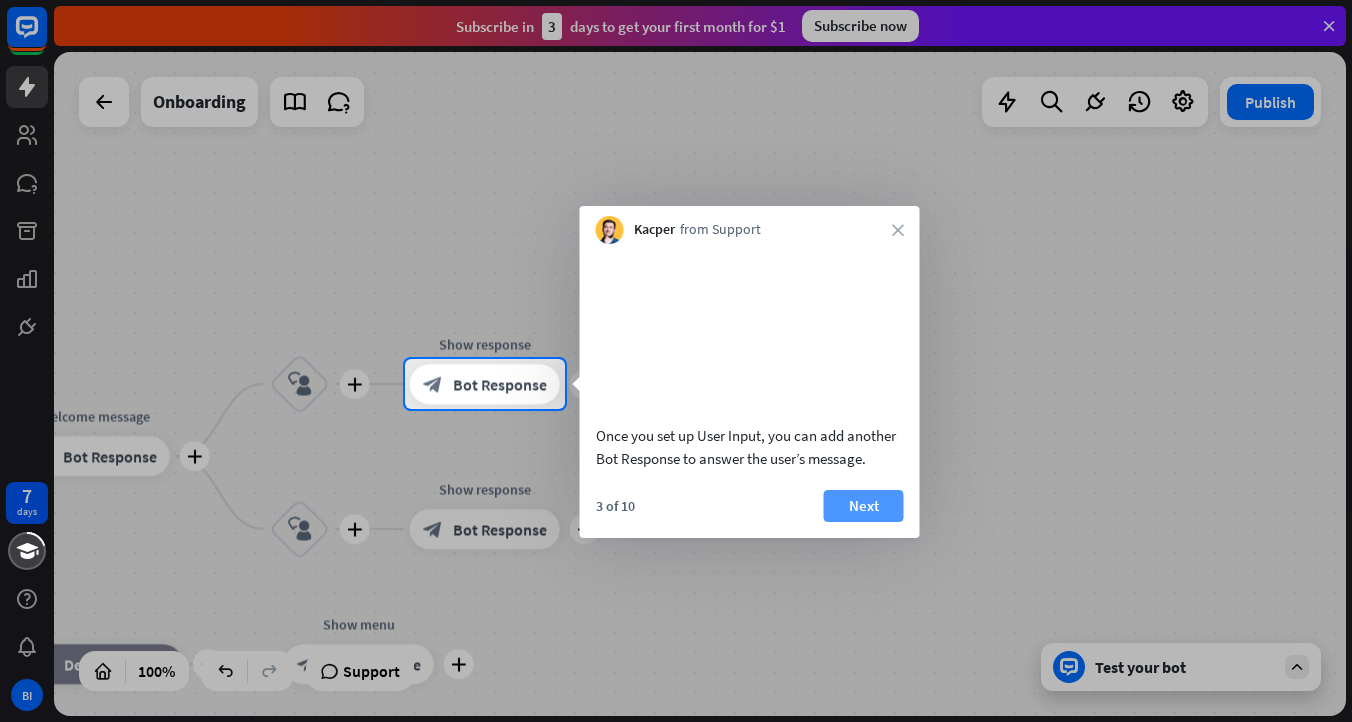 click on "Next" at bounding box center [864, 506] 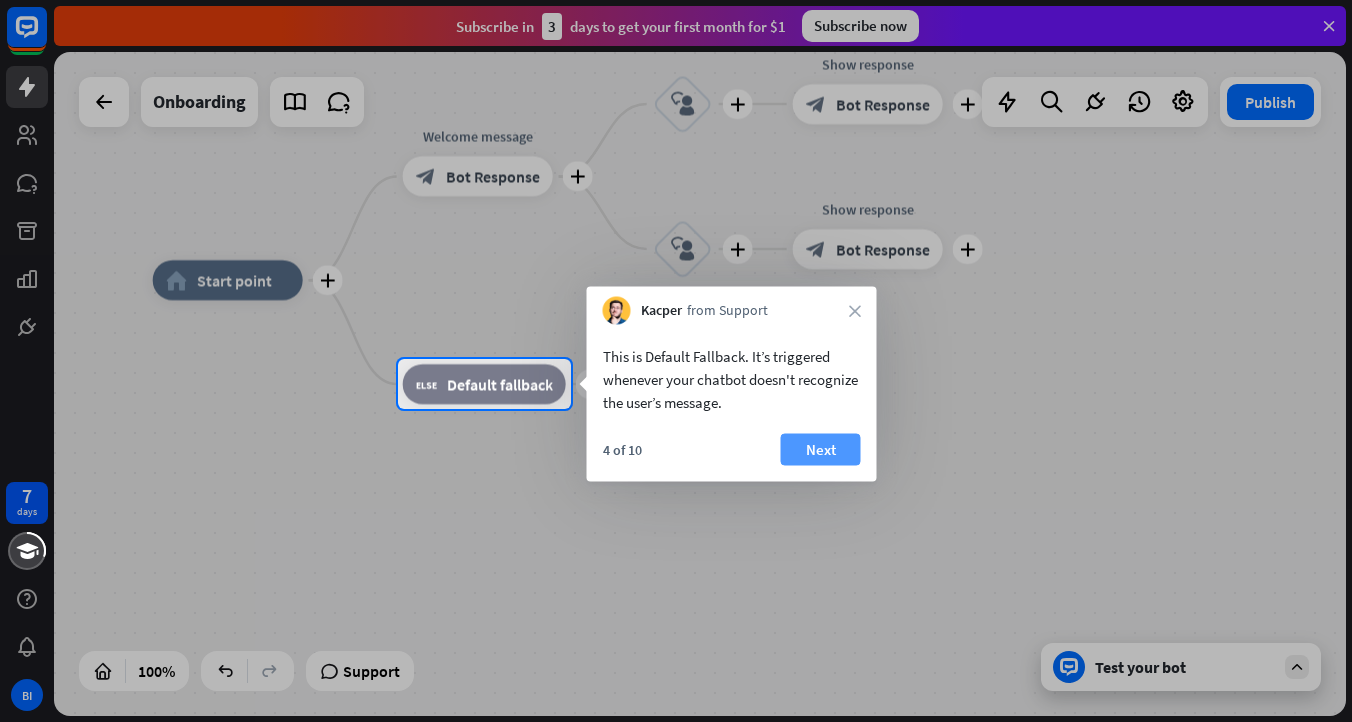 click on "Next" at bounding box center (821, 450) 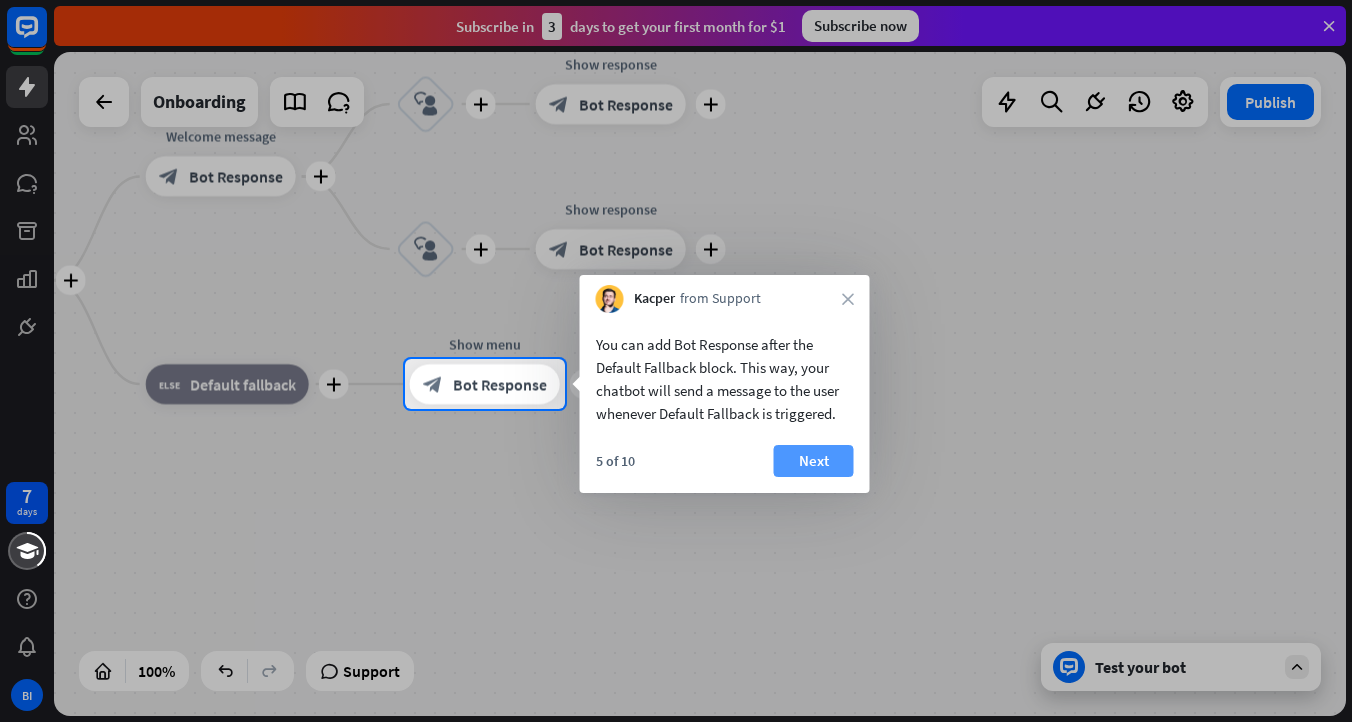 click on "Next" at bounding box center [814, 461] 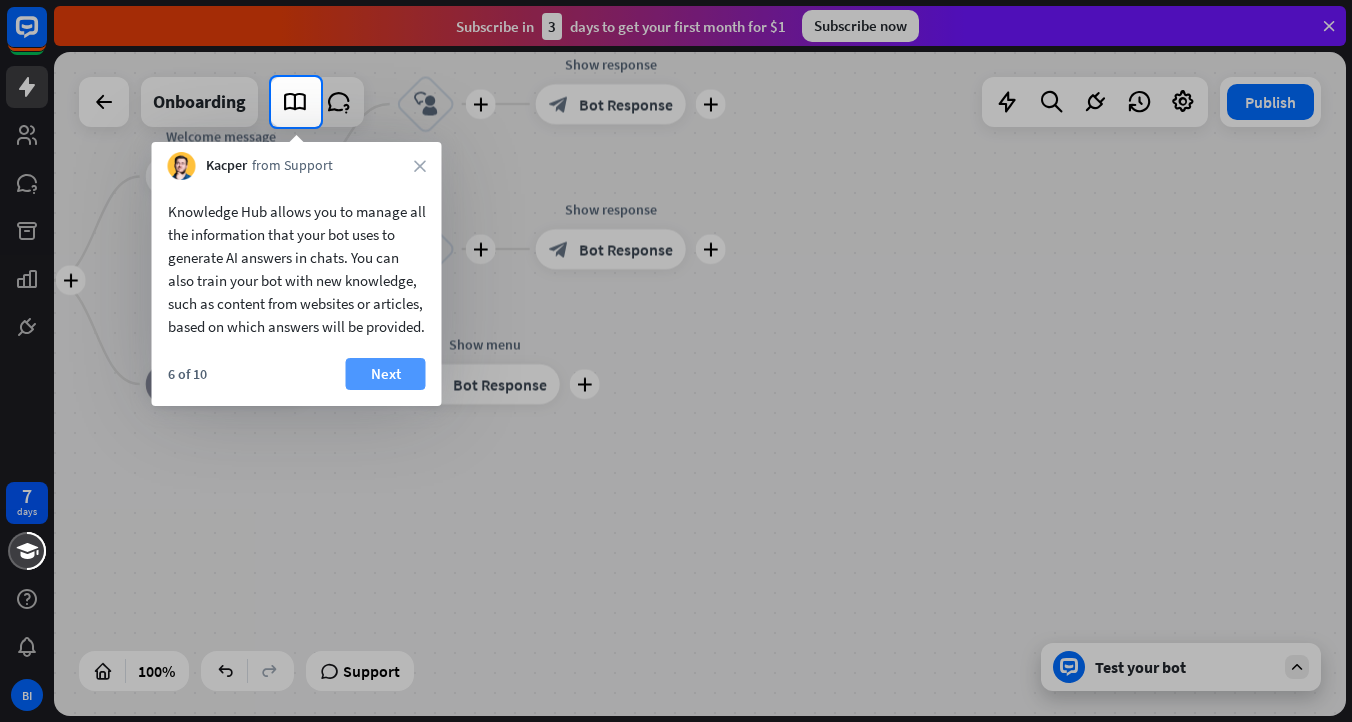 click on "Next" at bounding box center [386, 374] 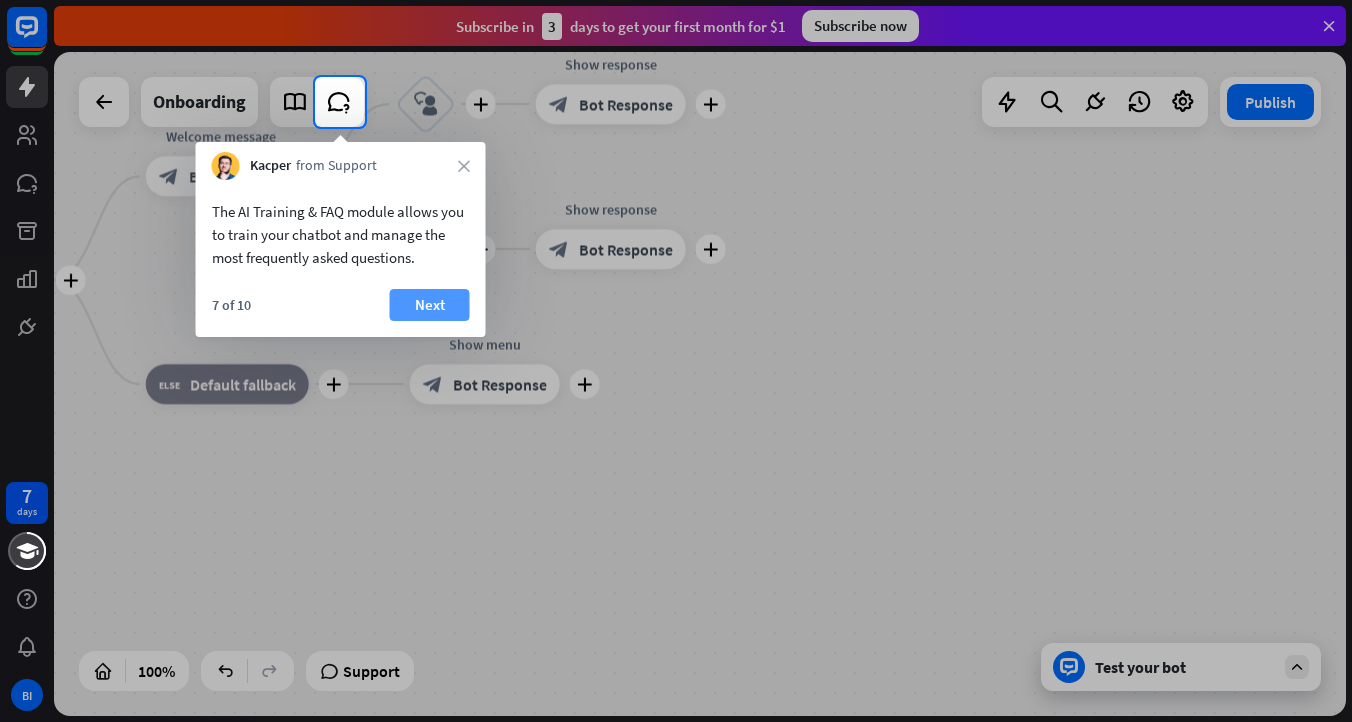 click on "Next" at bounding box center [430, 305] 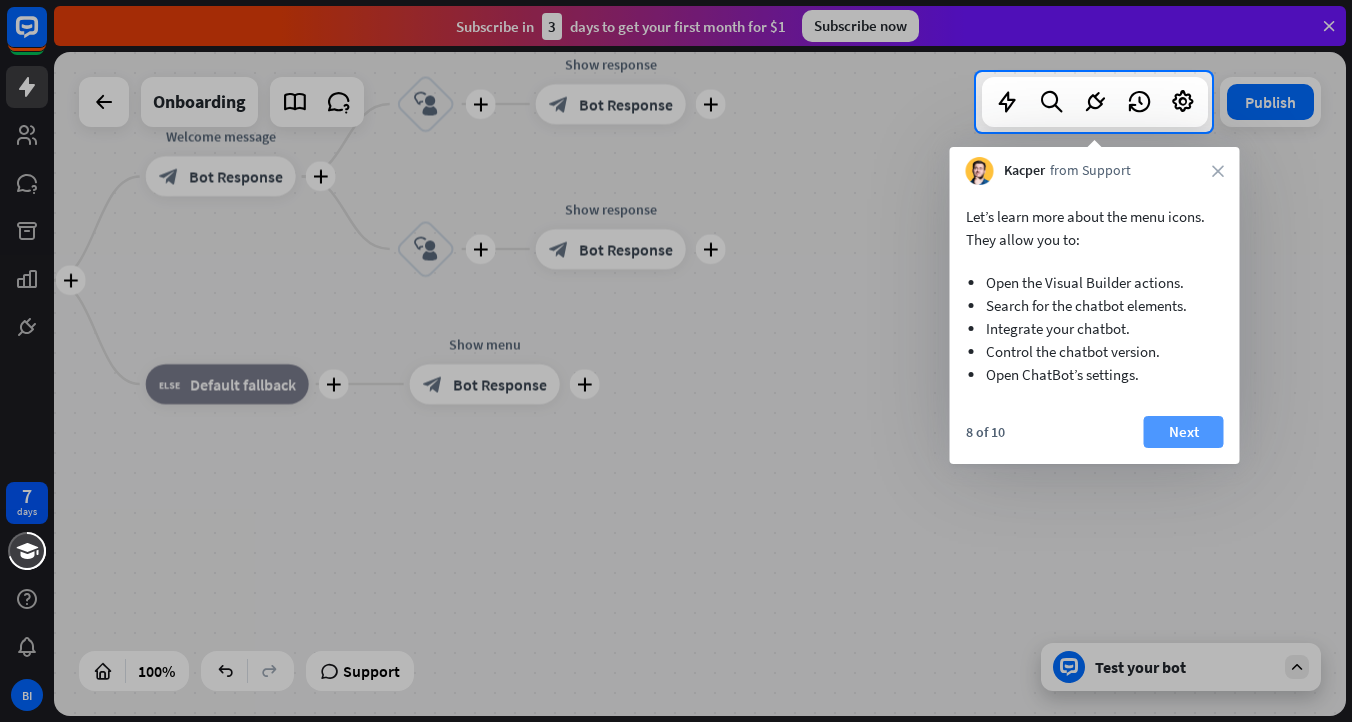 click on "Next" at bounding box center [1184, 432] 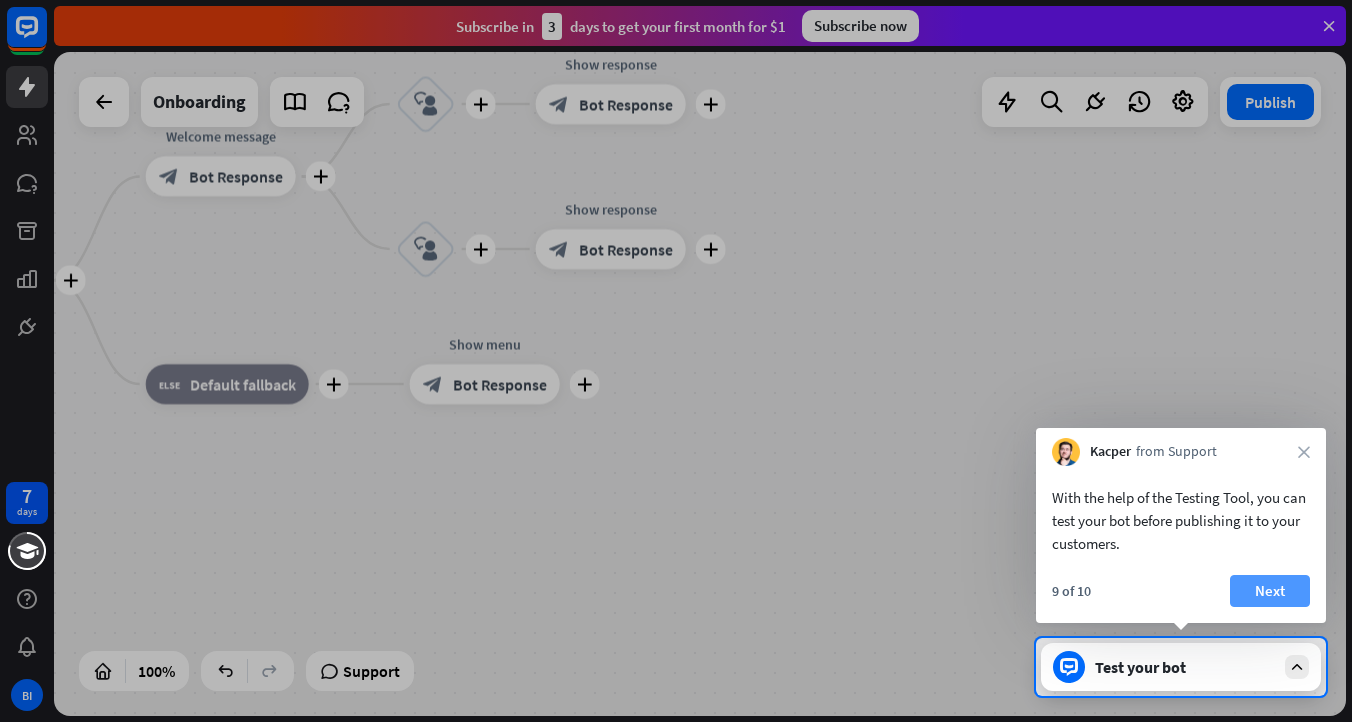 click on "Next" at bounding box center (1270, 591) 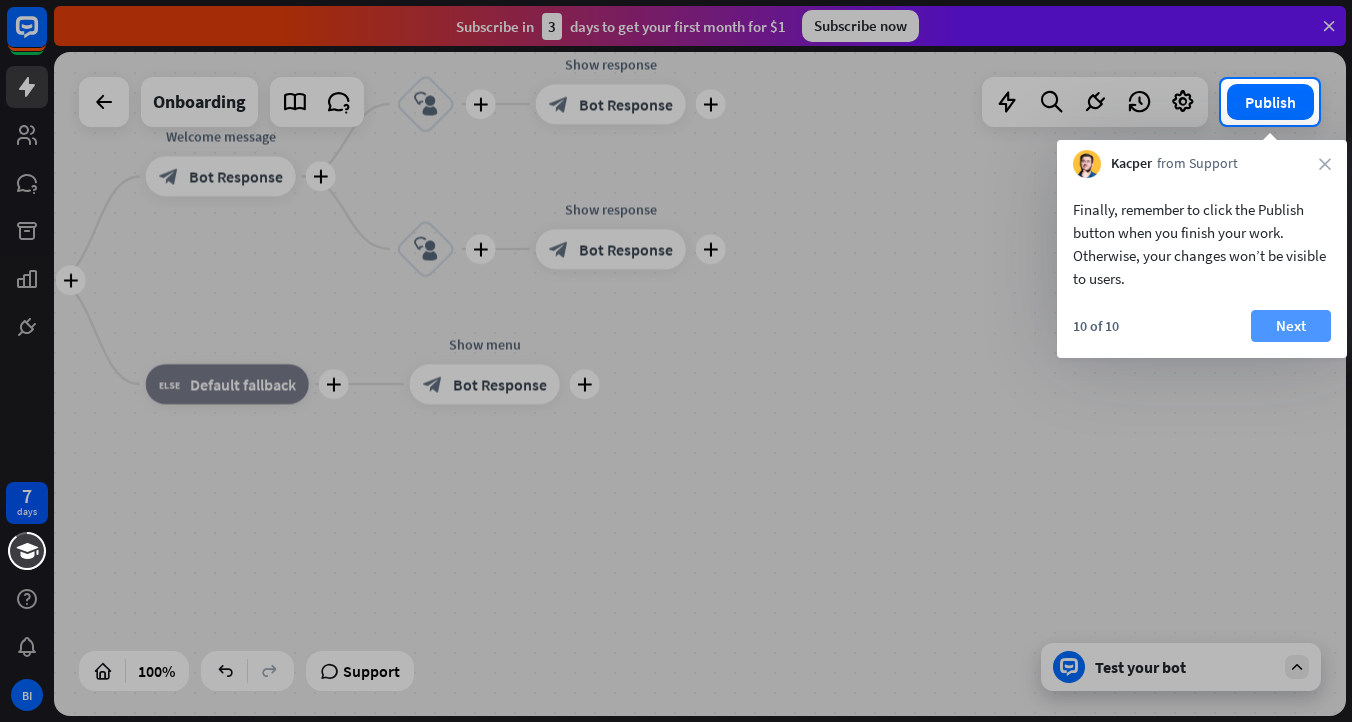 click on "Next" at bounding box center (1291, 326) 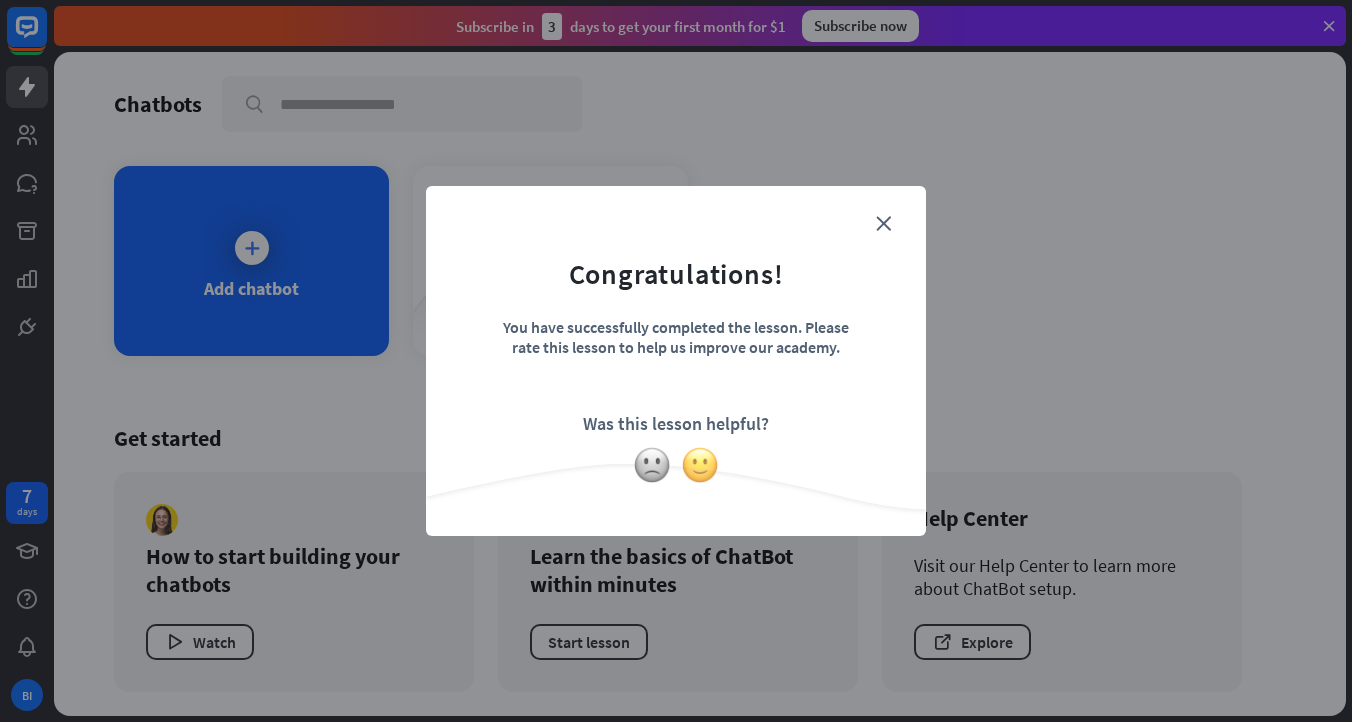 click at bounding box center [700, 465] 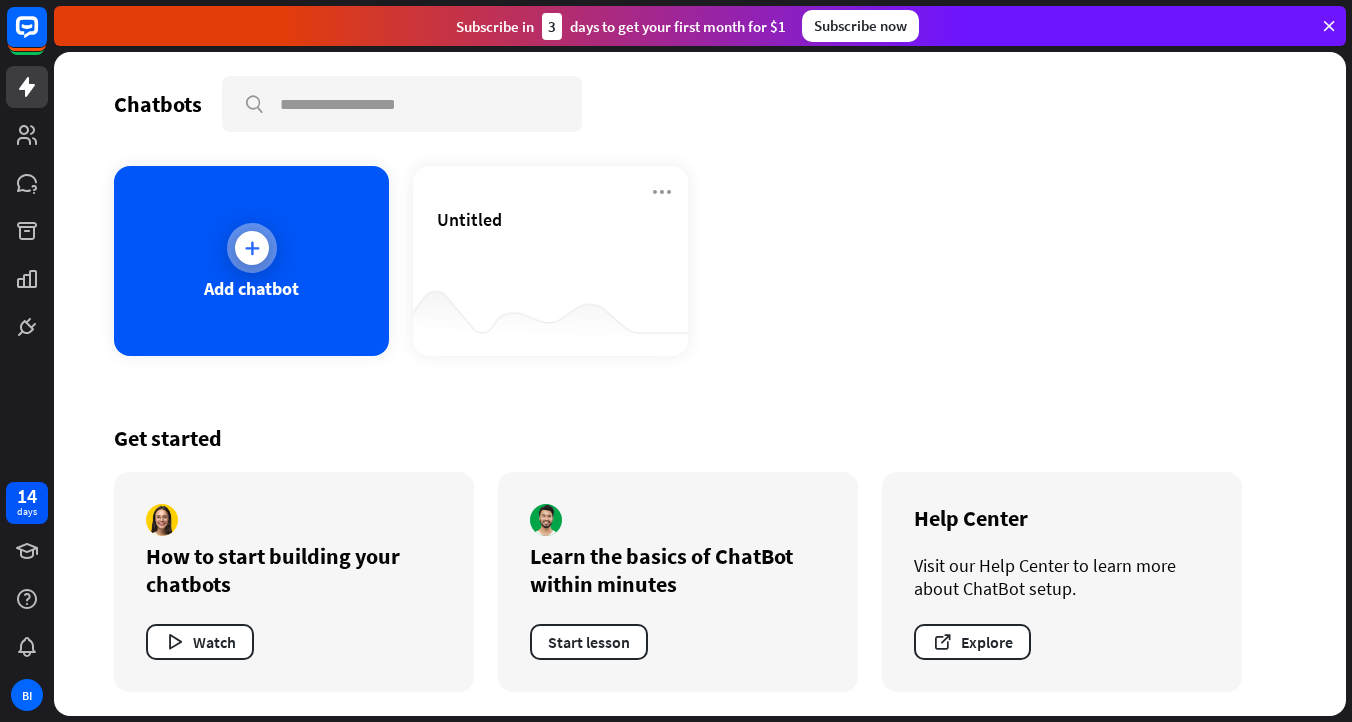 click on "Add chatbot" at bounding box center (251, 261) 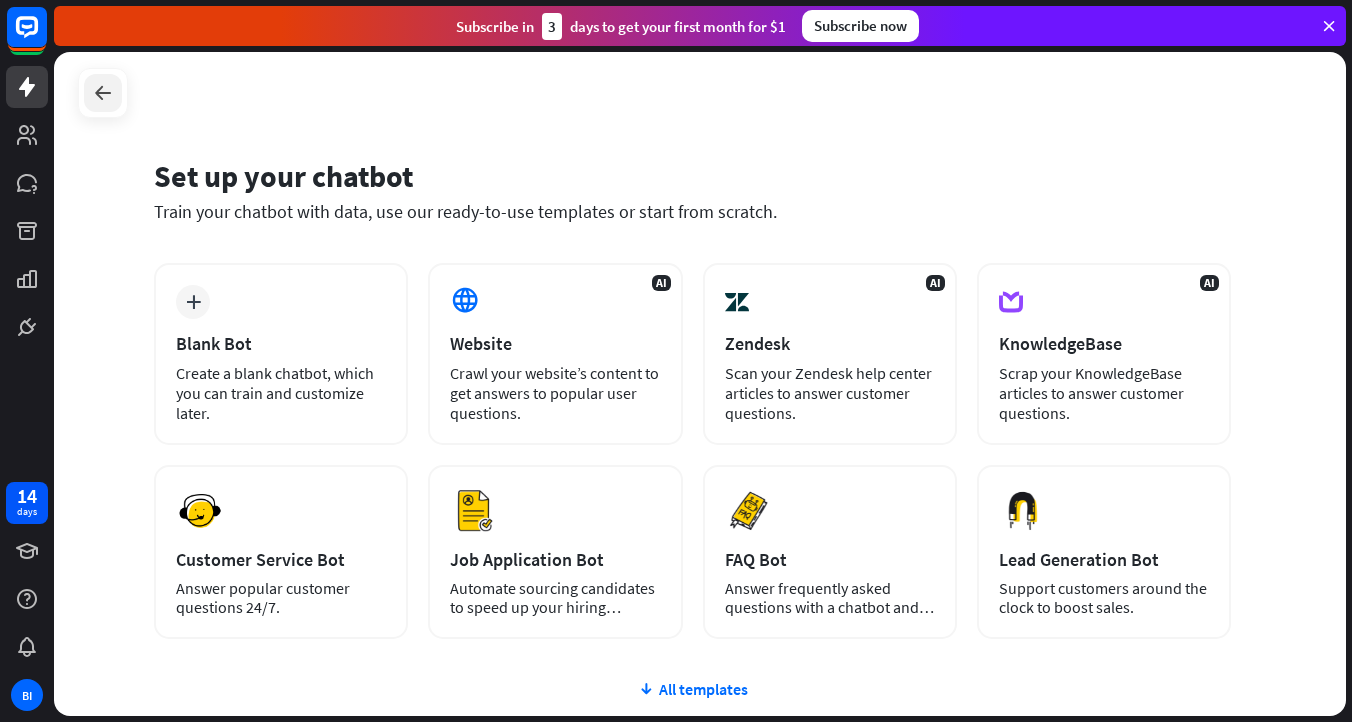 click at bounding box center (103, 93) 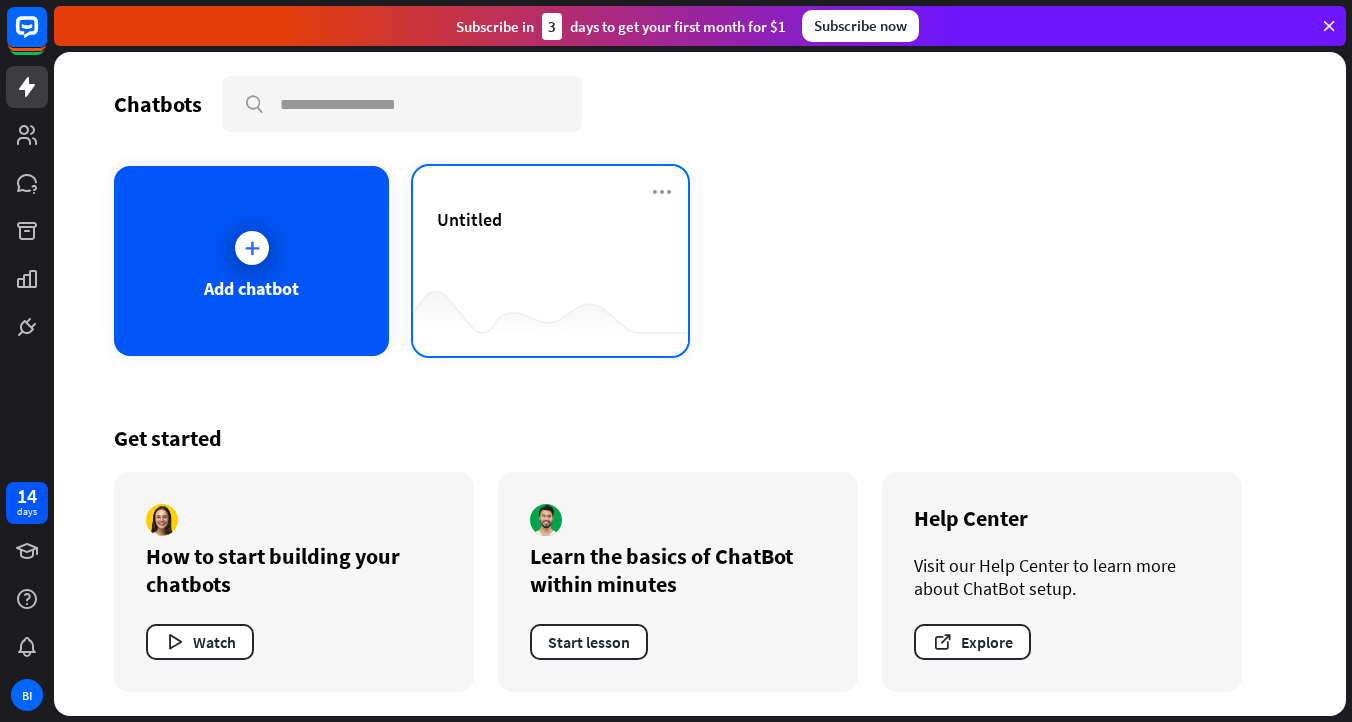 click on "Untitled" at bounding box center (550, 243) 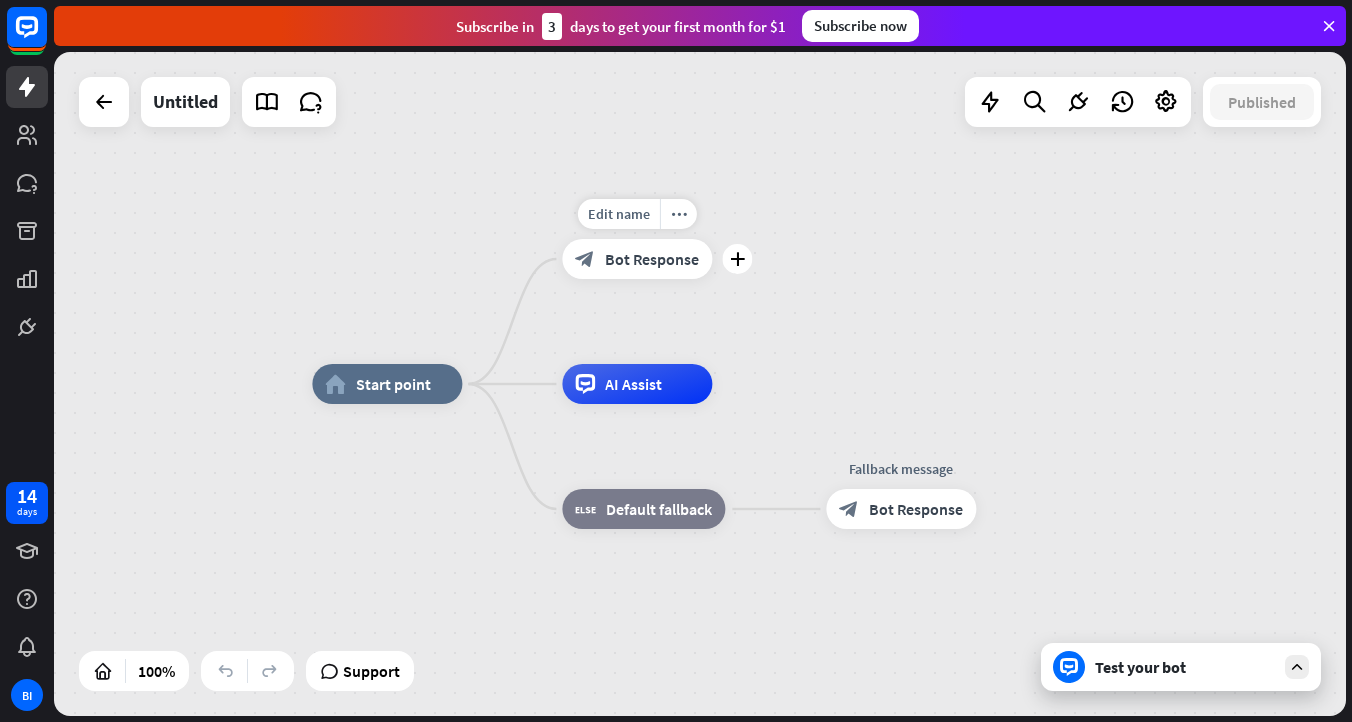 click on "Bot Response" at bounding box center [652, 259] 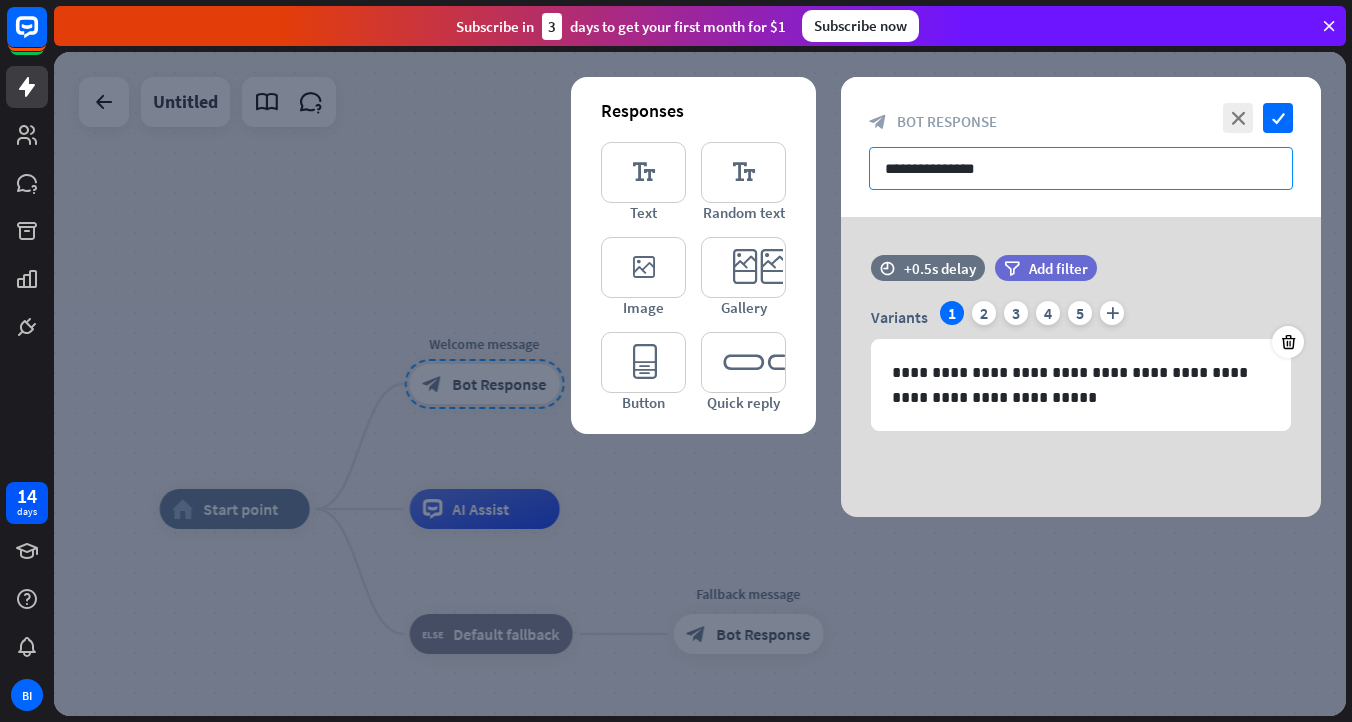 click on "**********" at bounding box center [1081, 168] 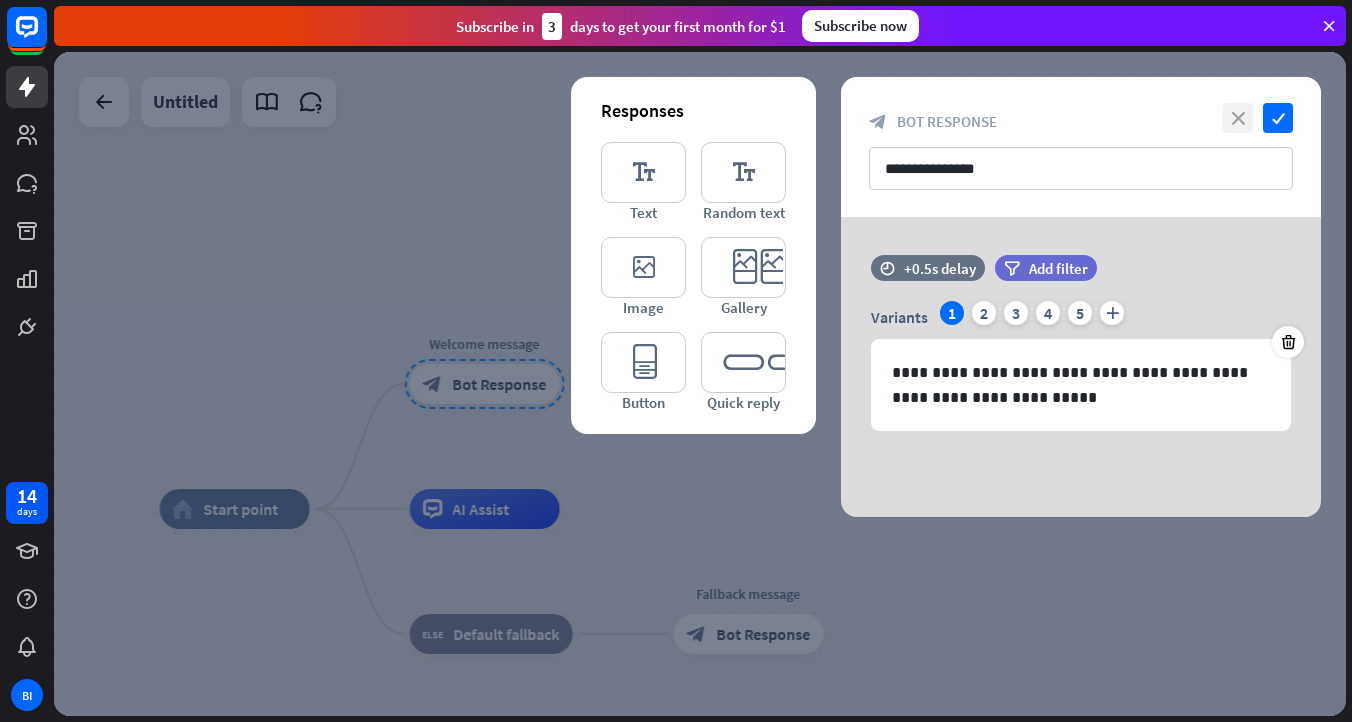 click on "close" at bounding box center [1238, 118] 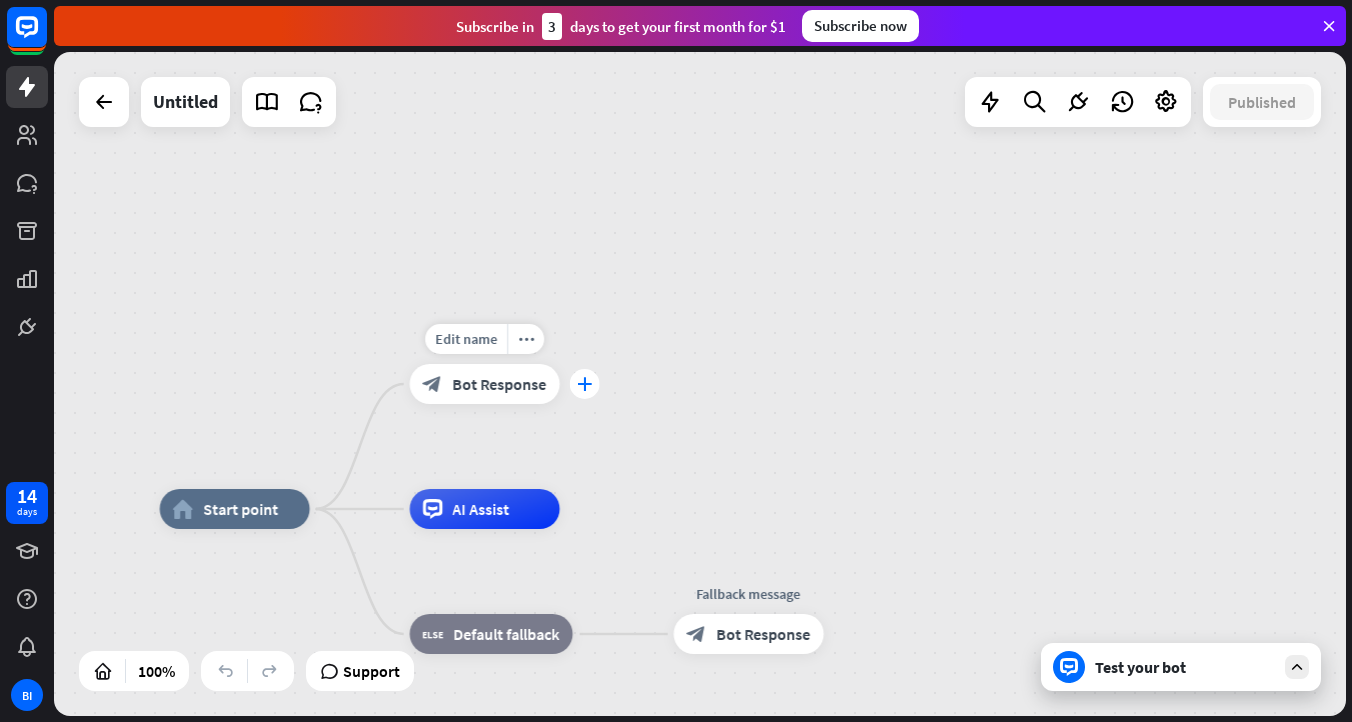 click on "plus" at bounding box center (584, 384) 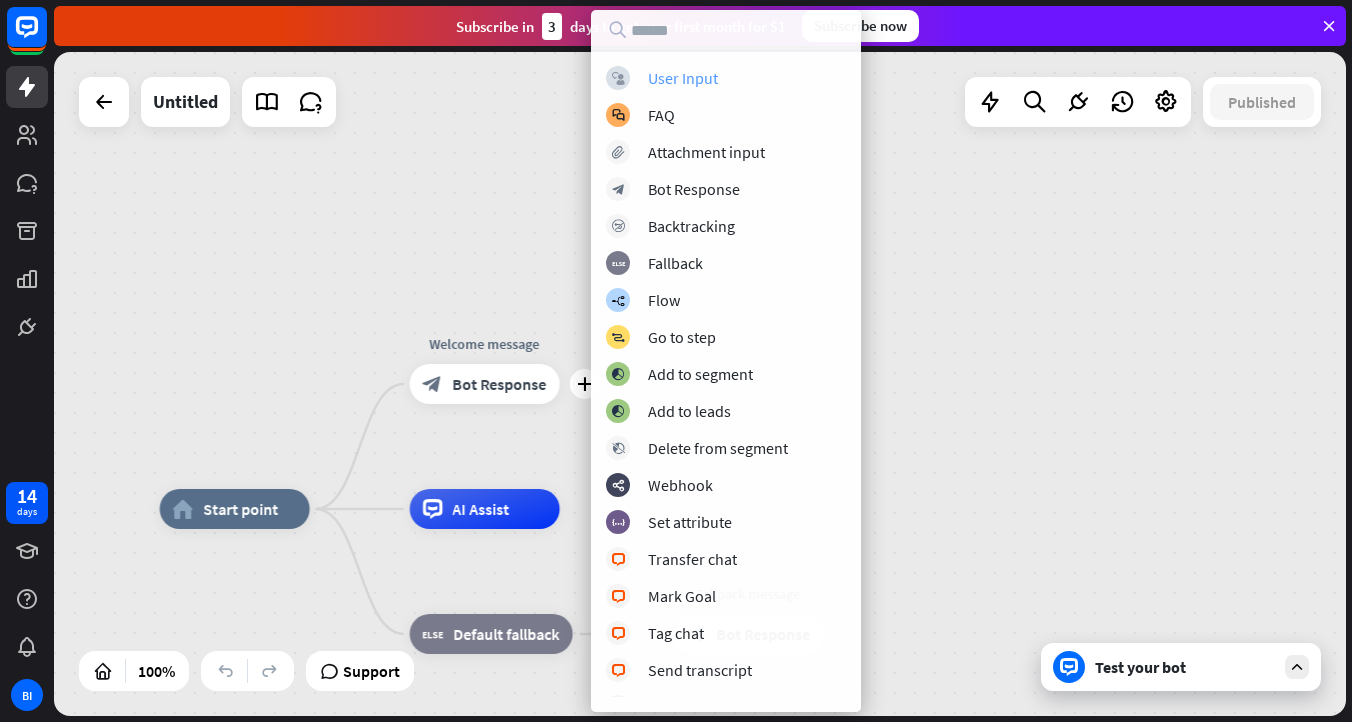 click on "block_user_input
User Input" at bounding box center [726, 78] 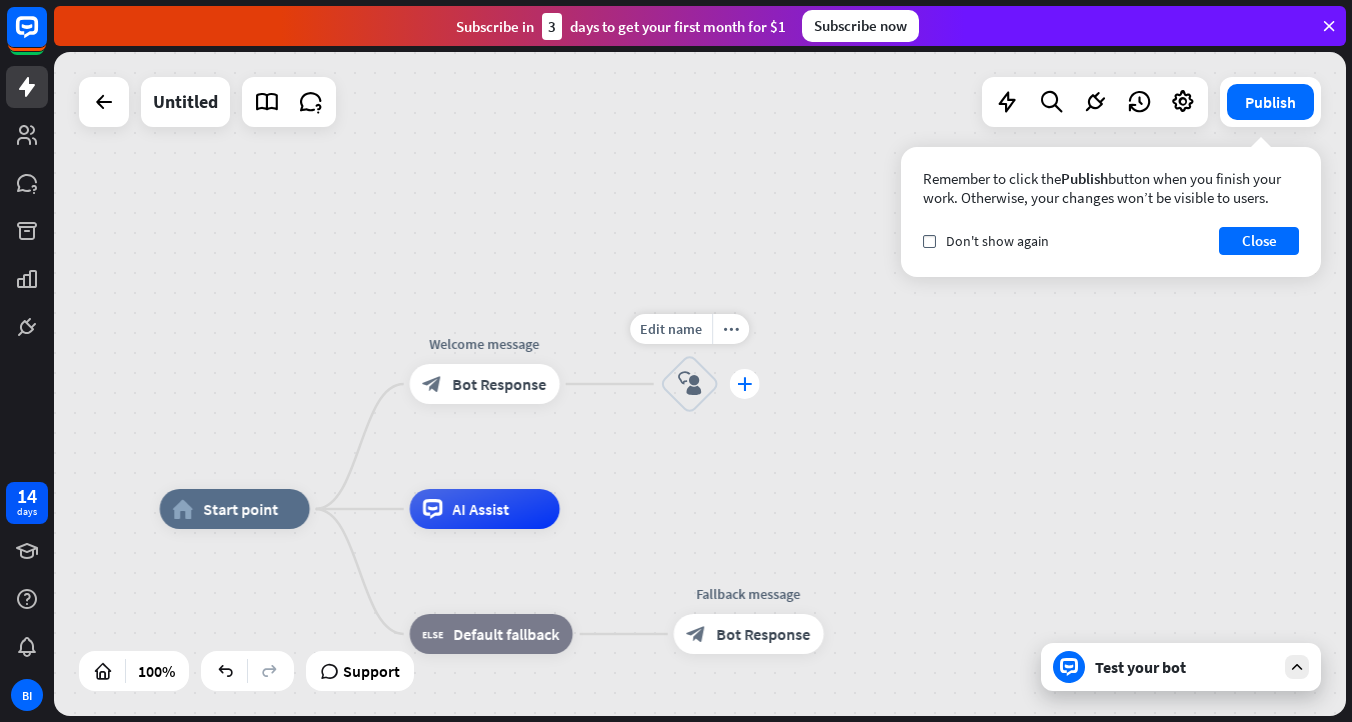 click on "plus" at bounding box center [745, 384] 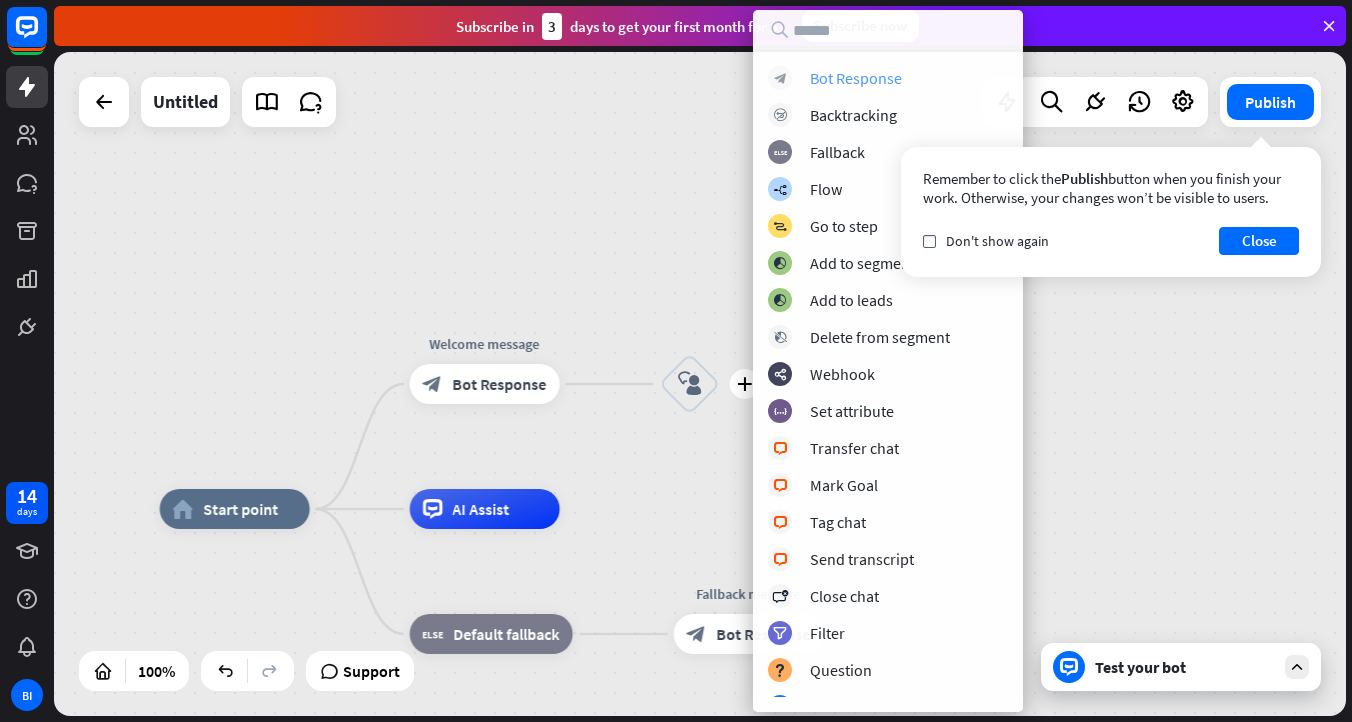 click on "Bot Response" at bounding box center (856, 78) 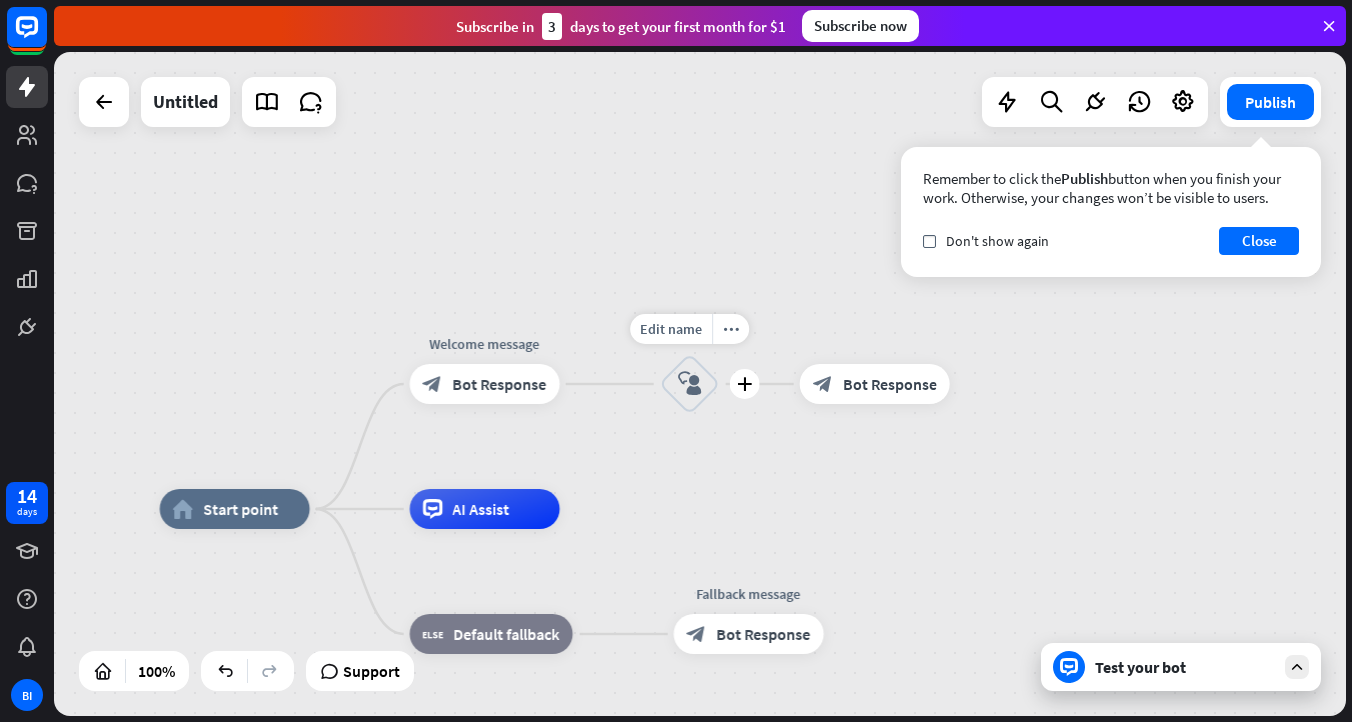 click on "block_user_input" at bounding box center [690, 384] 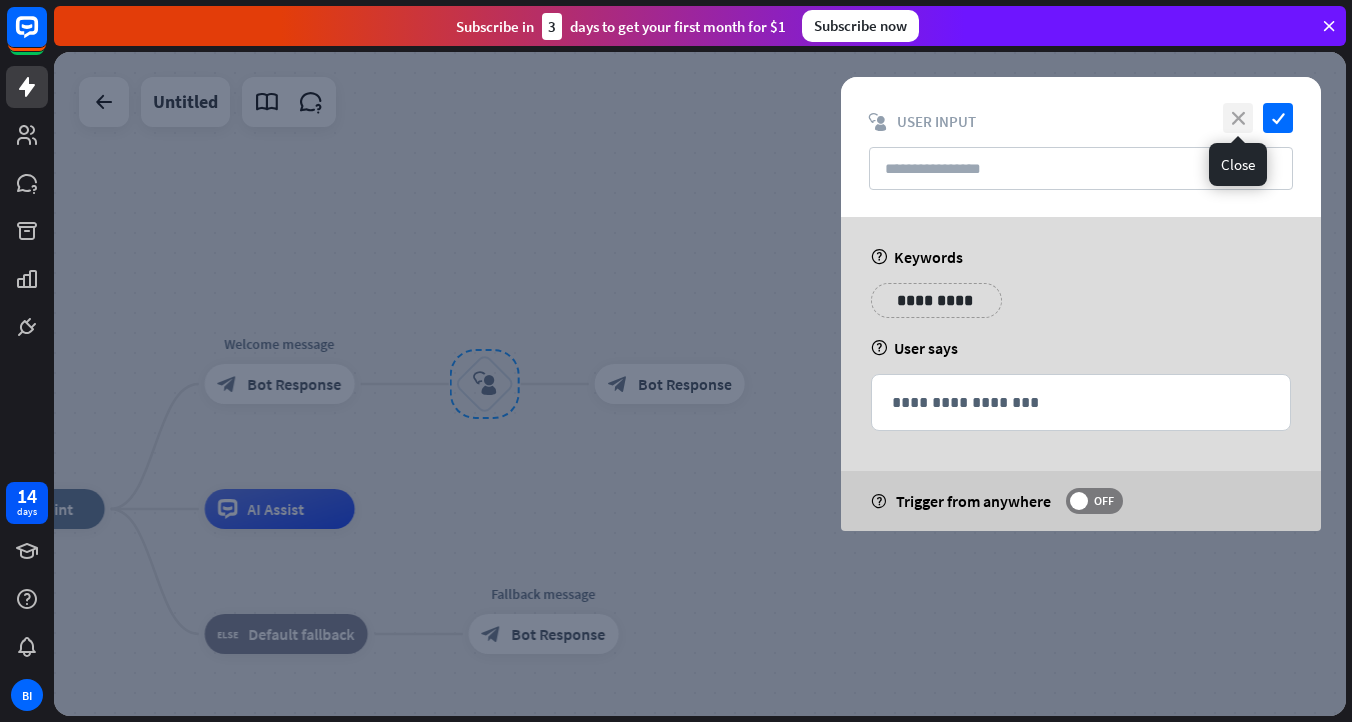 click on "close" at bounding box center [1238, 118] 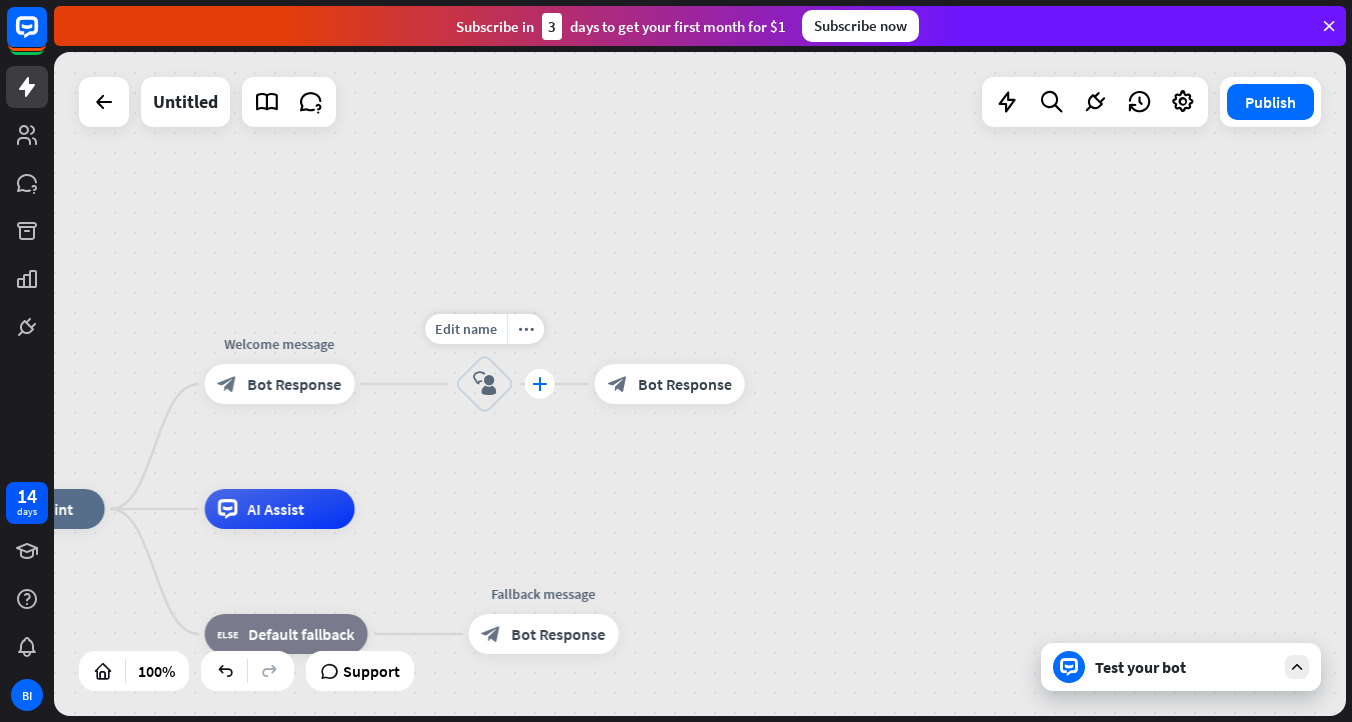 click on "plus" at bounding box center (539, 384) 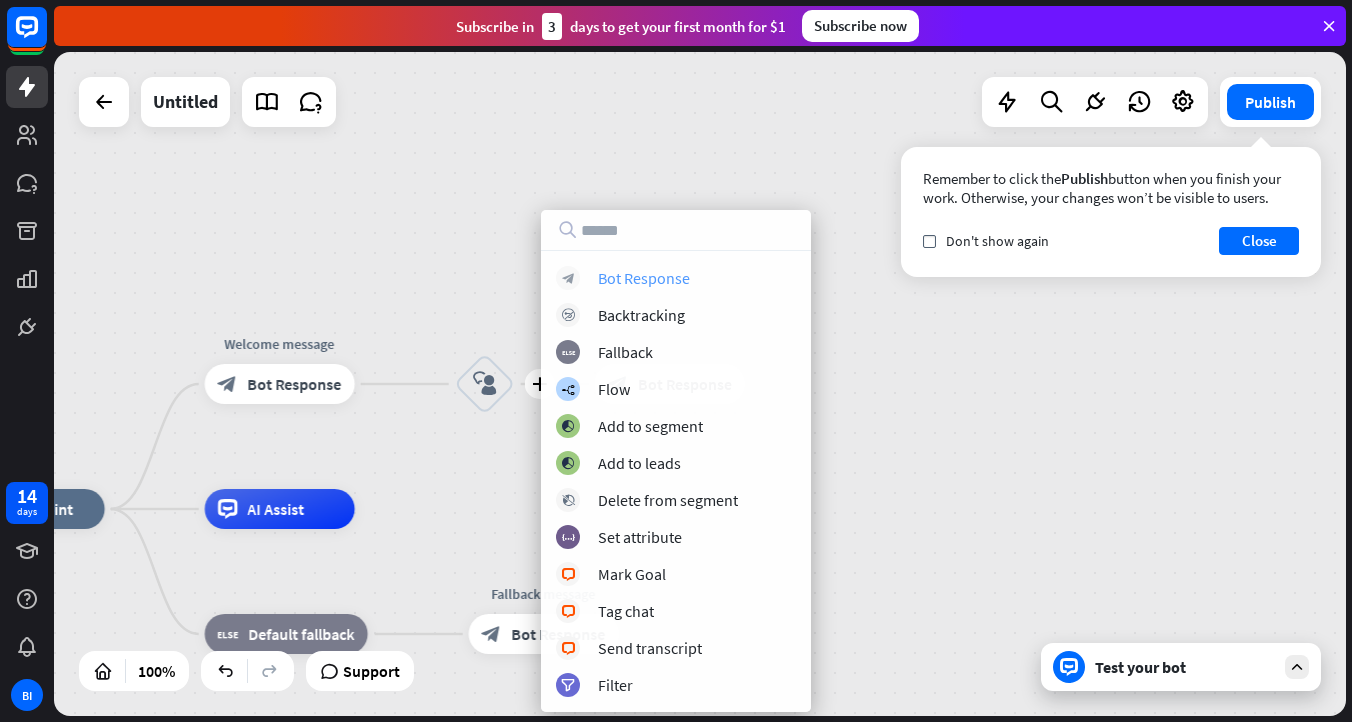 click on "Bot Response" at bounding box center [644, 278] 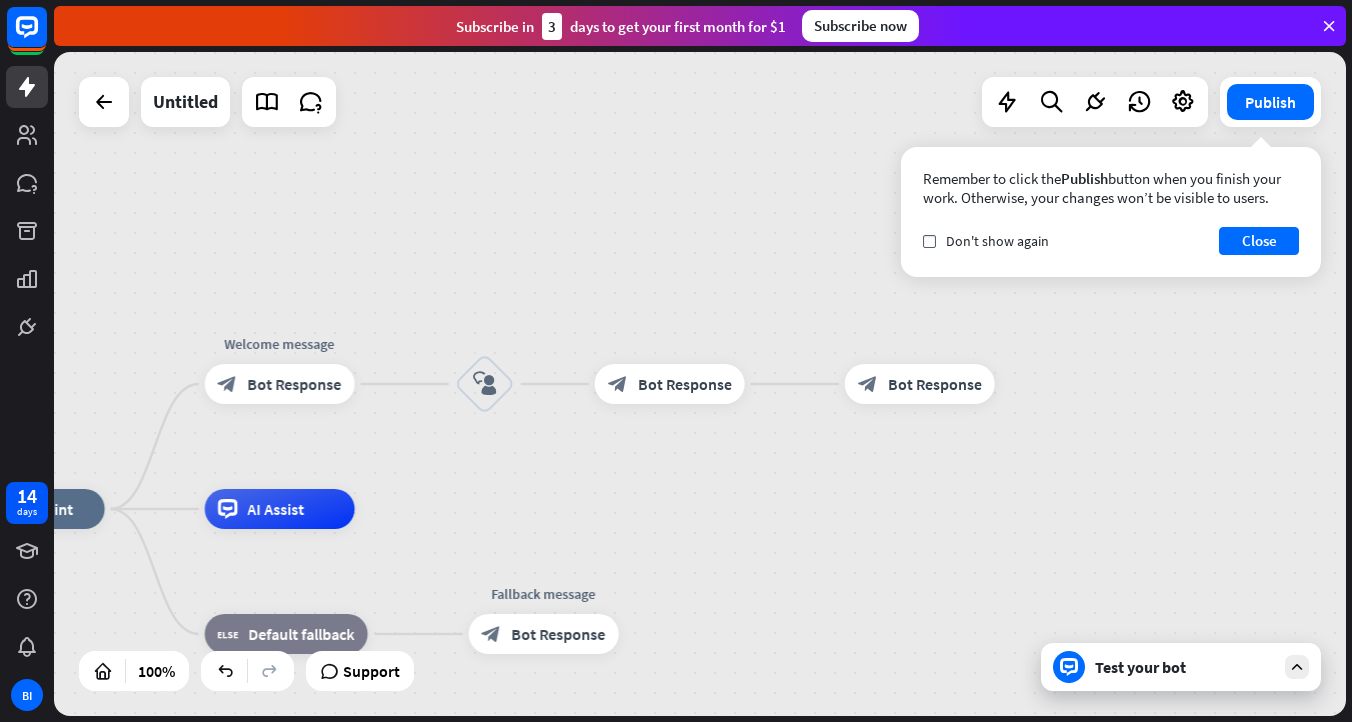 drag, startPoint x: 911, startPoint y: 379, endPoint x: 669, endPoint y: 295, distance: 256.164 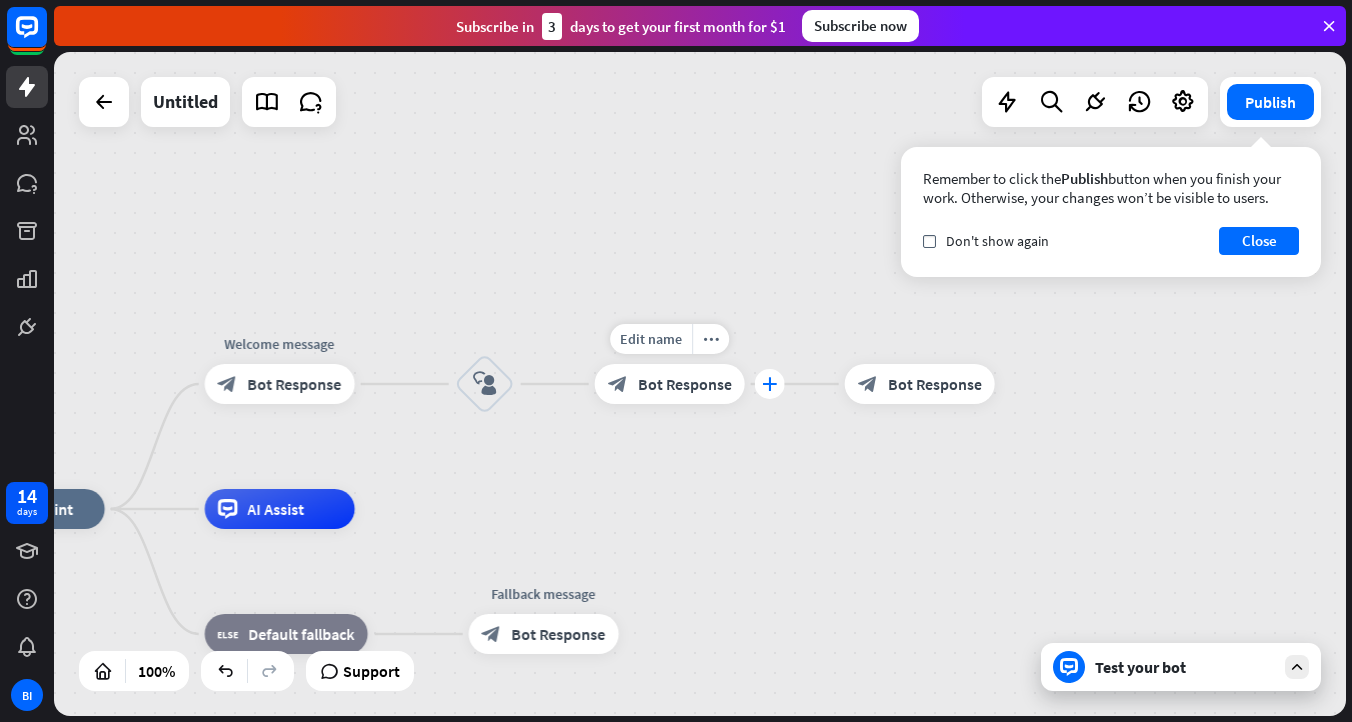 click on "plus" at bounding box center (769, 384) 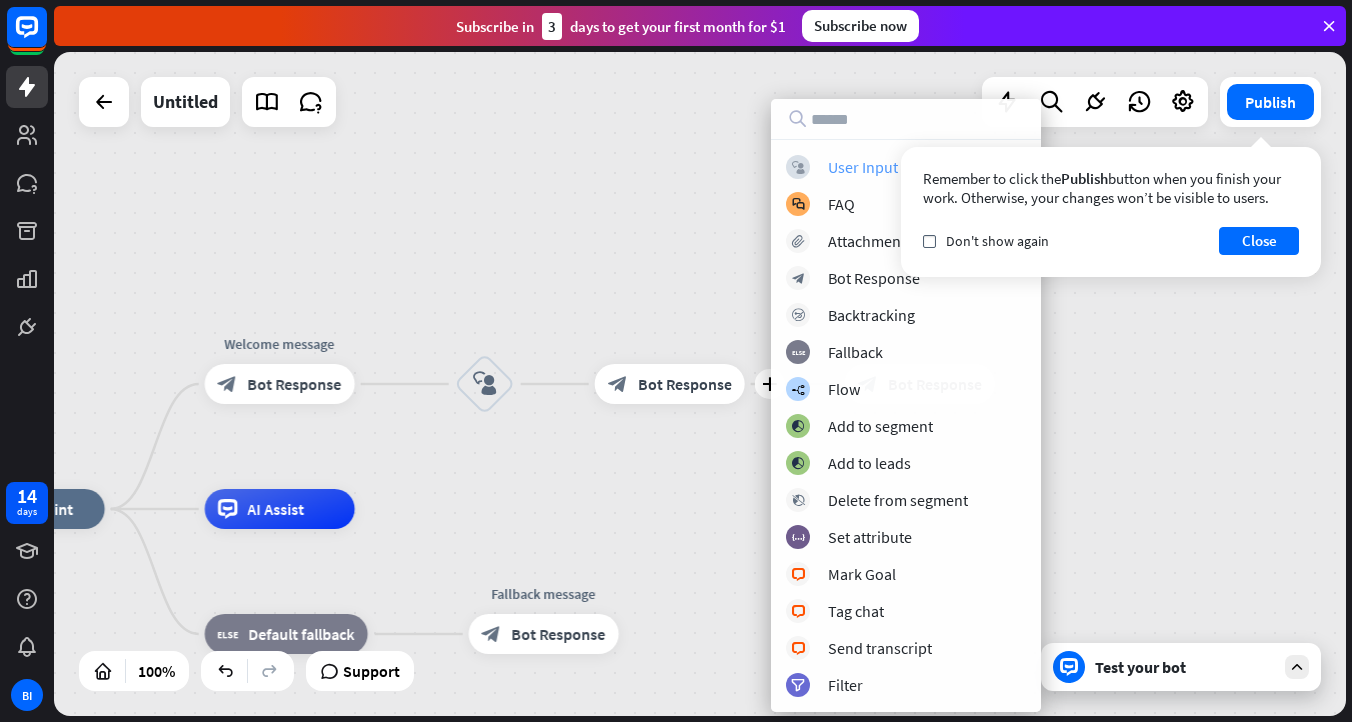 click on "User Input" at bounding box center [863, 167] 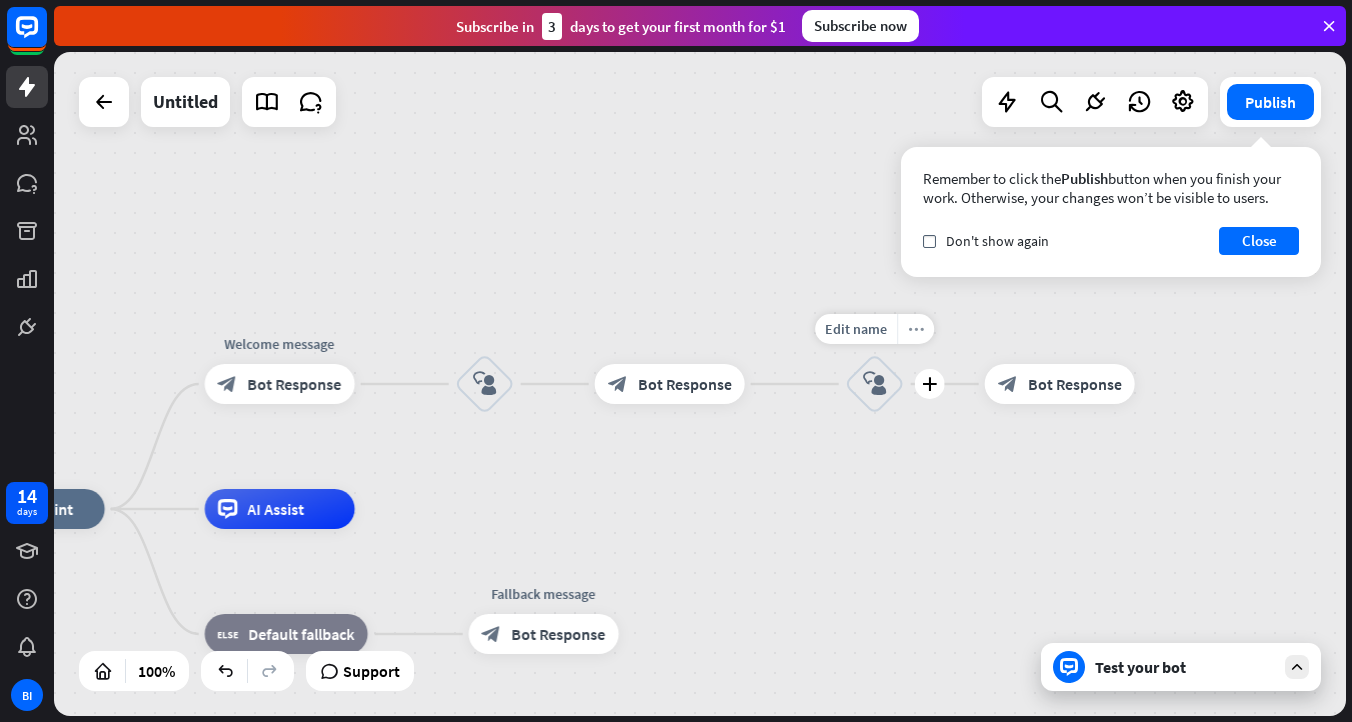 click on "more_horiz" at bounding box center (916, 329) 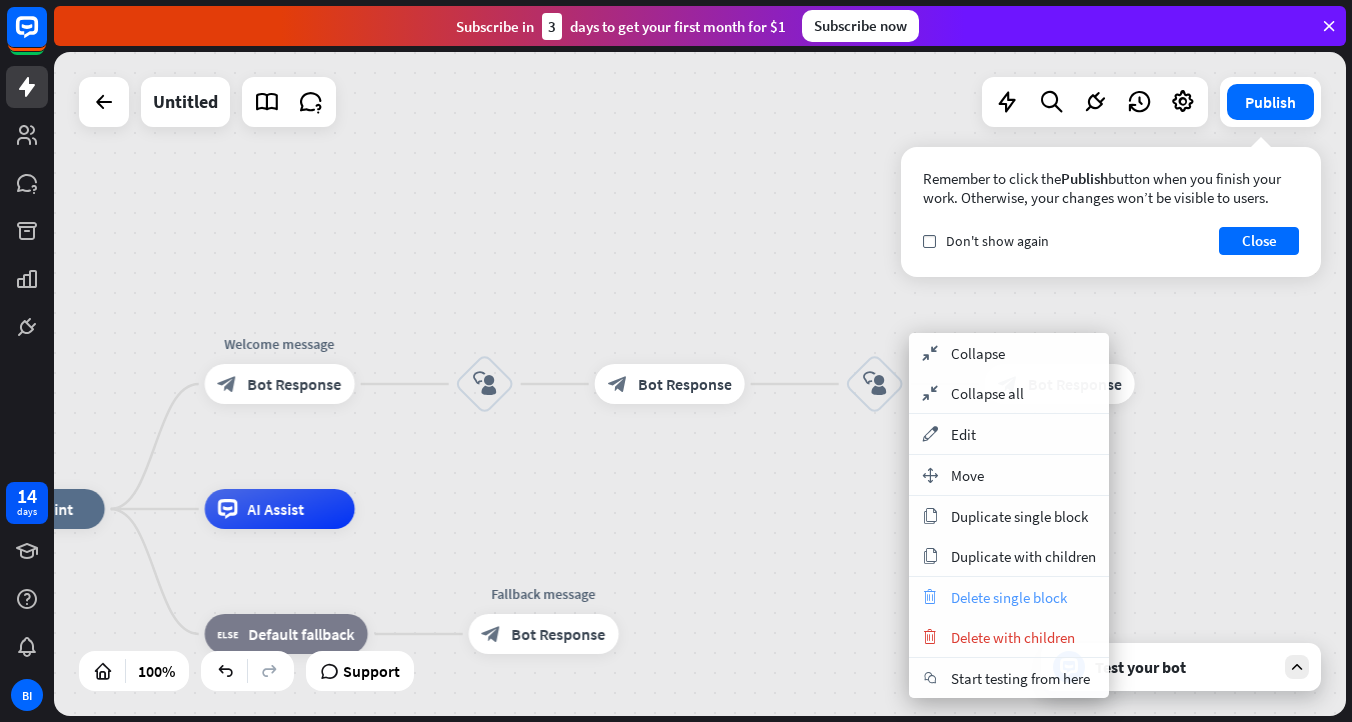 click on "trash" at bounding box center (930, 597) 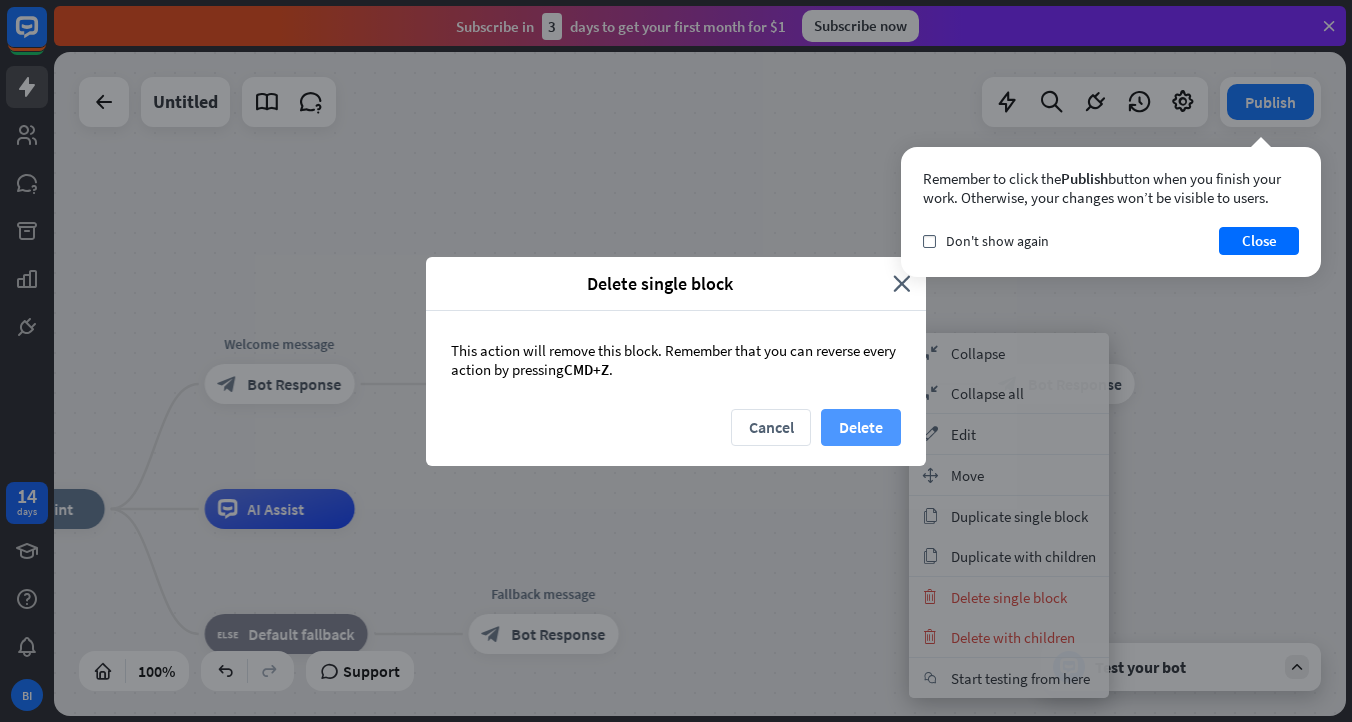 click on "Delete" at bounding box center [861, 427] 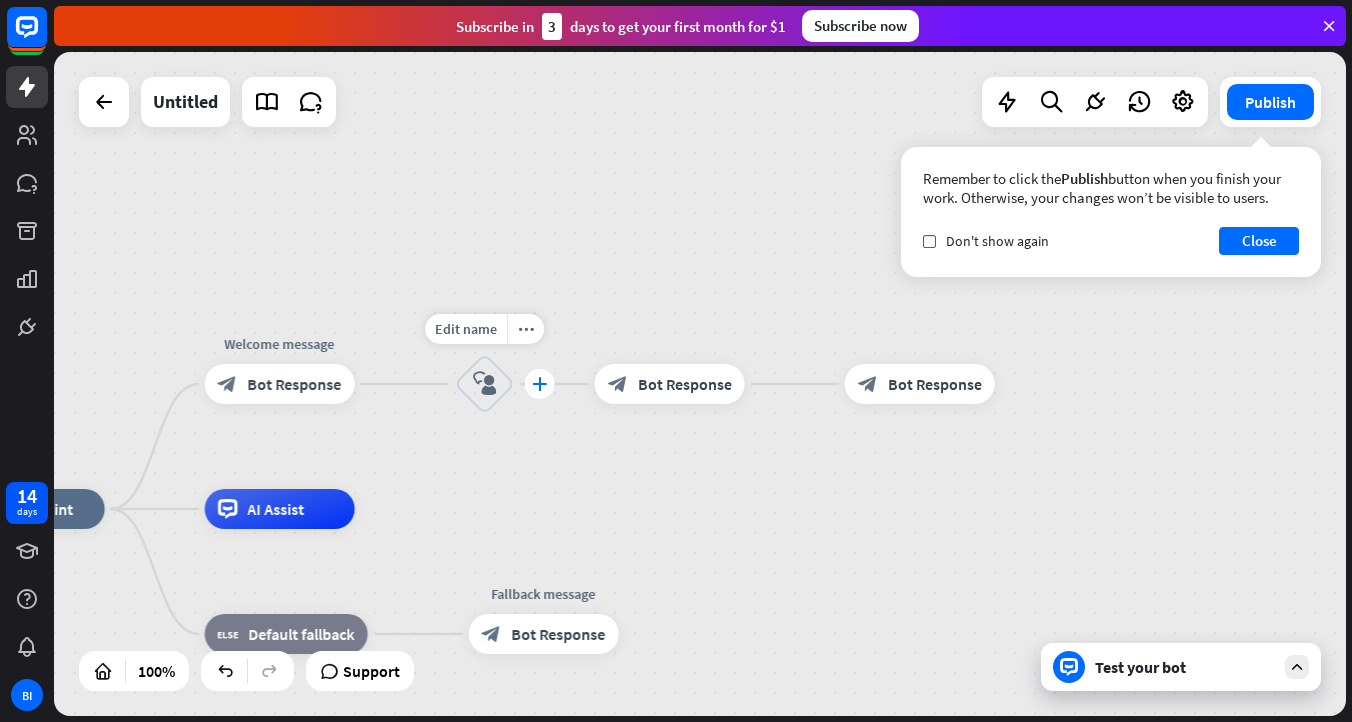 click on "plus" at bounding box center [539, 384] 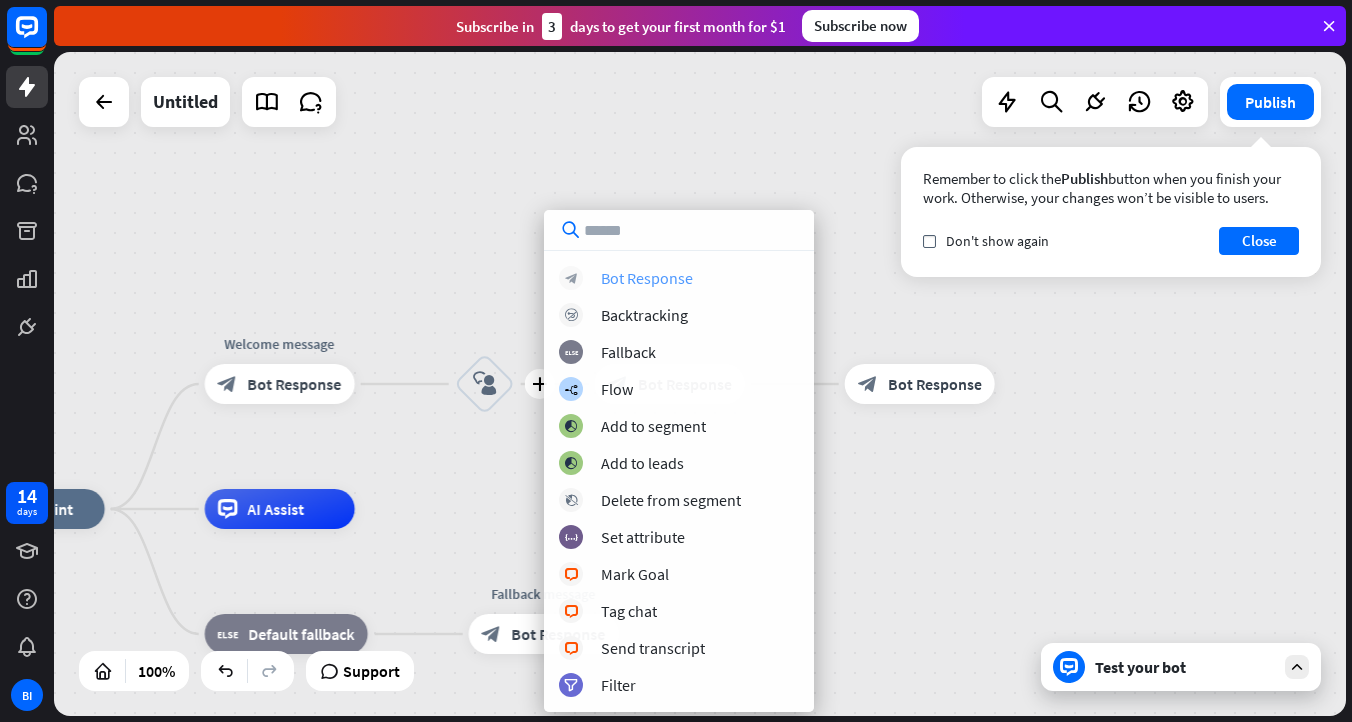 click on "Bot Response" at bounding box center [647, 278] 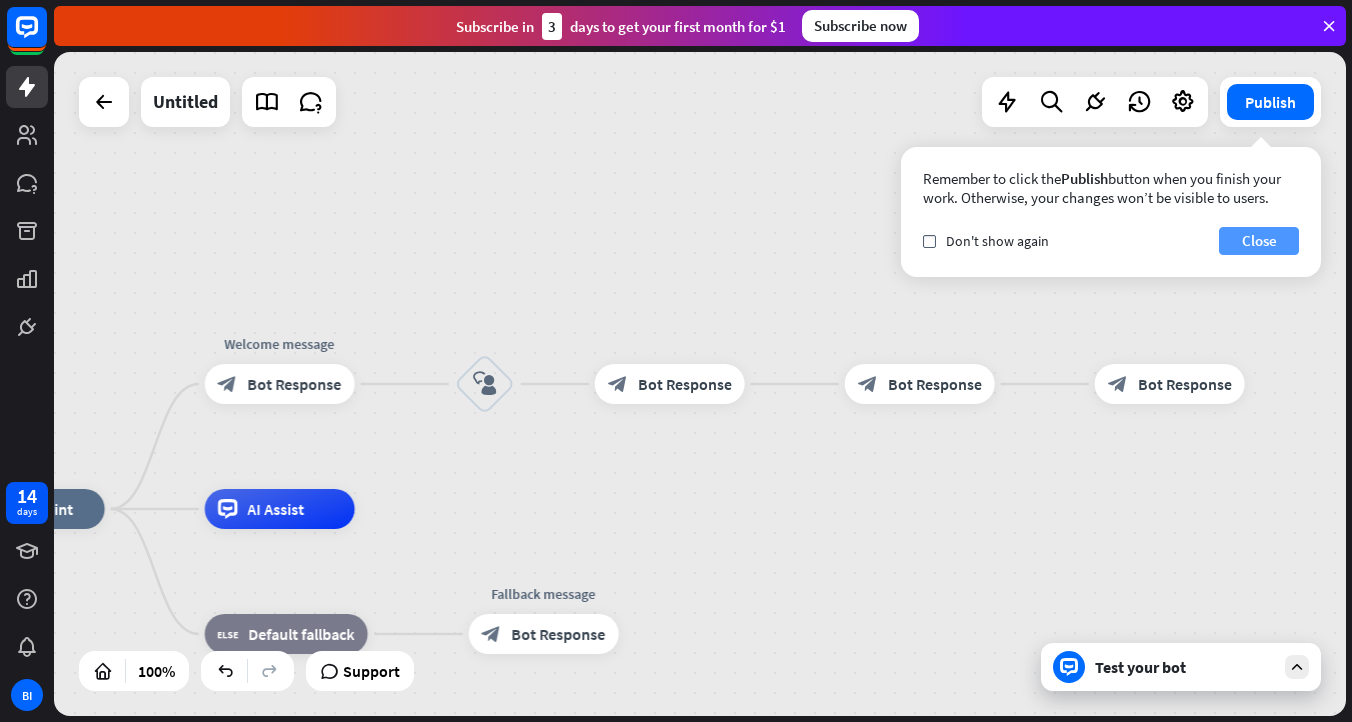 click on "Close" at bounding box center [1259, 241] 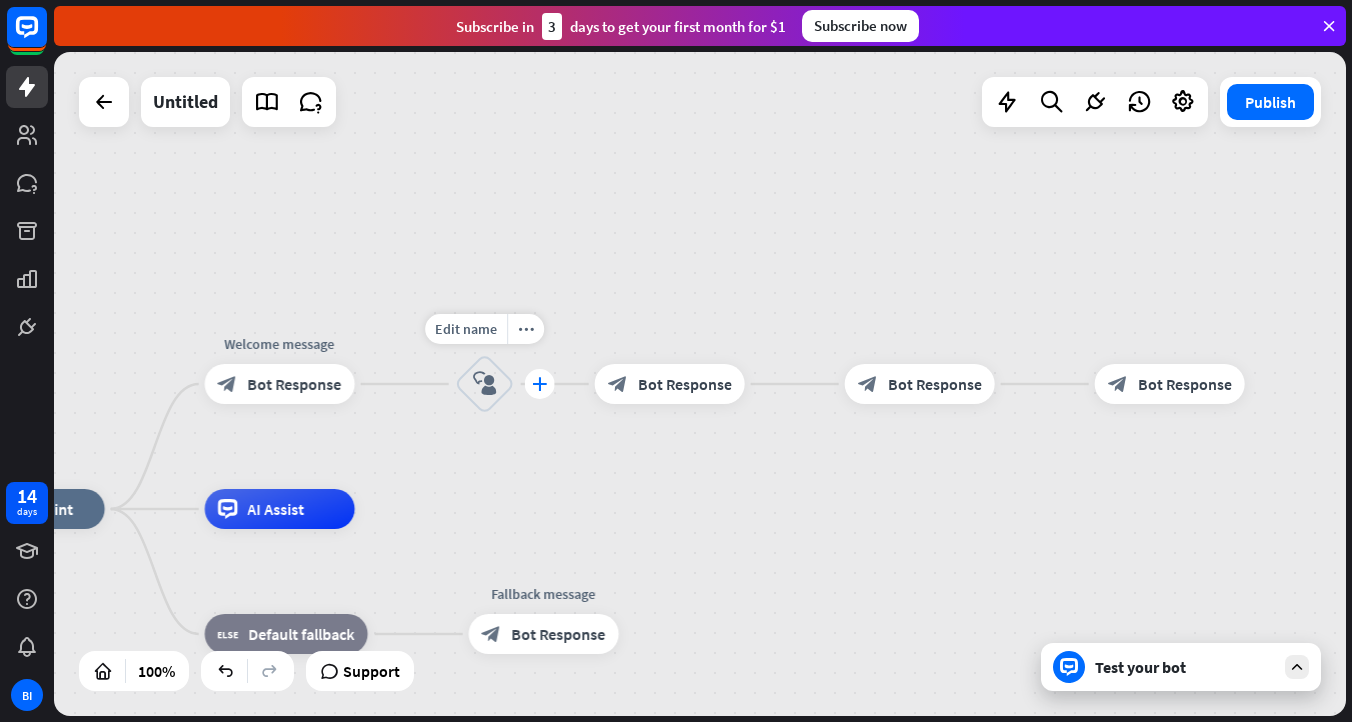 click on "plus" at bounding box center (539, 384) 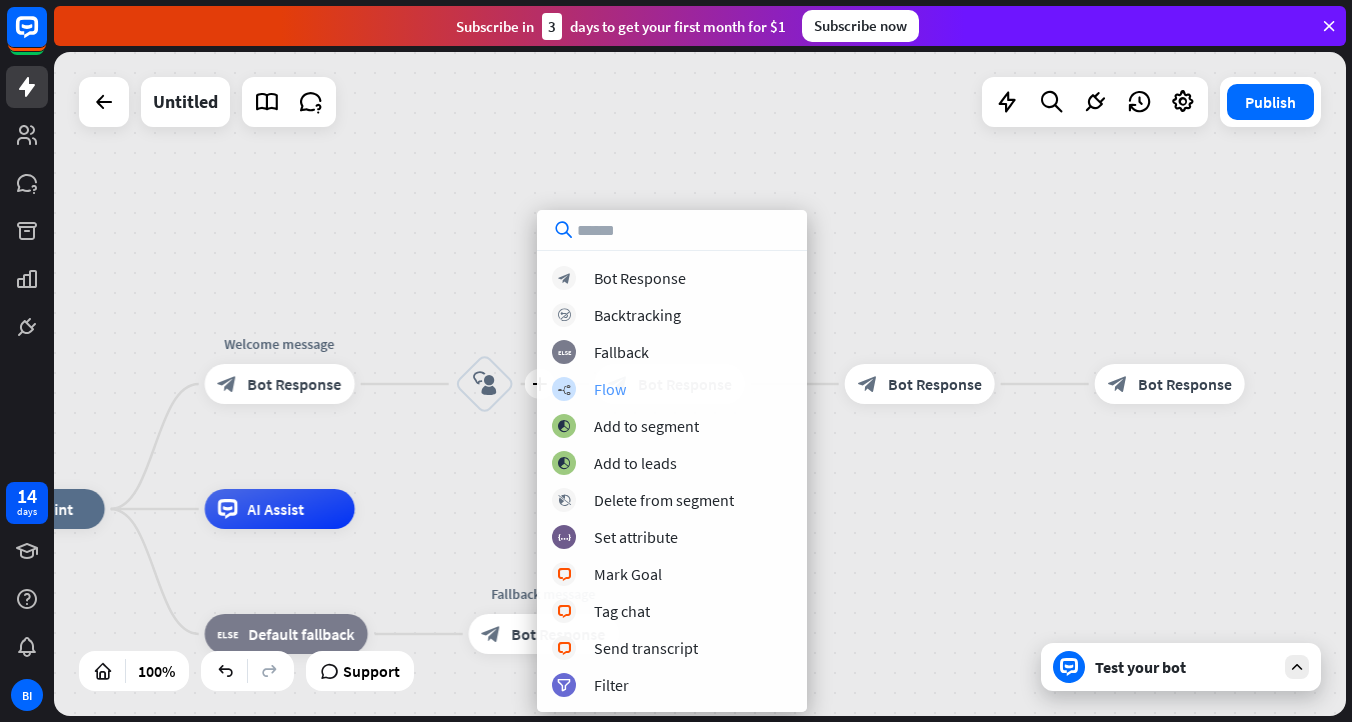 click on "builder_tree
Flow" at bounding box center (672, 389) 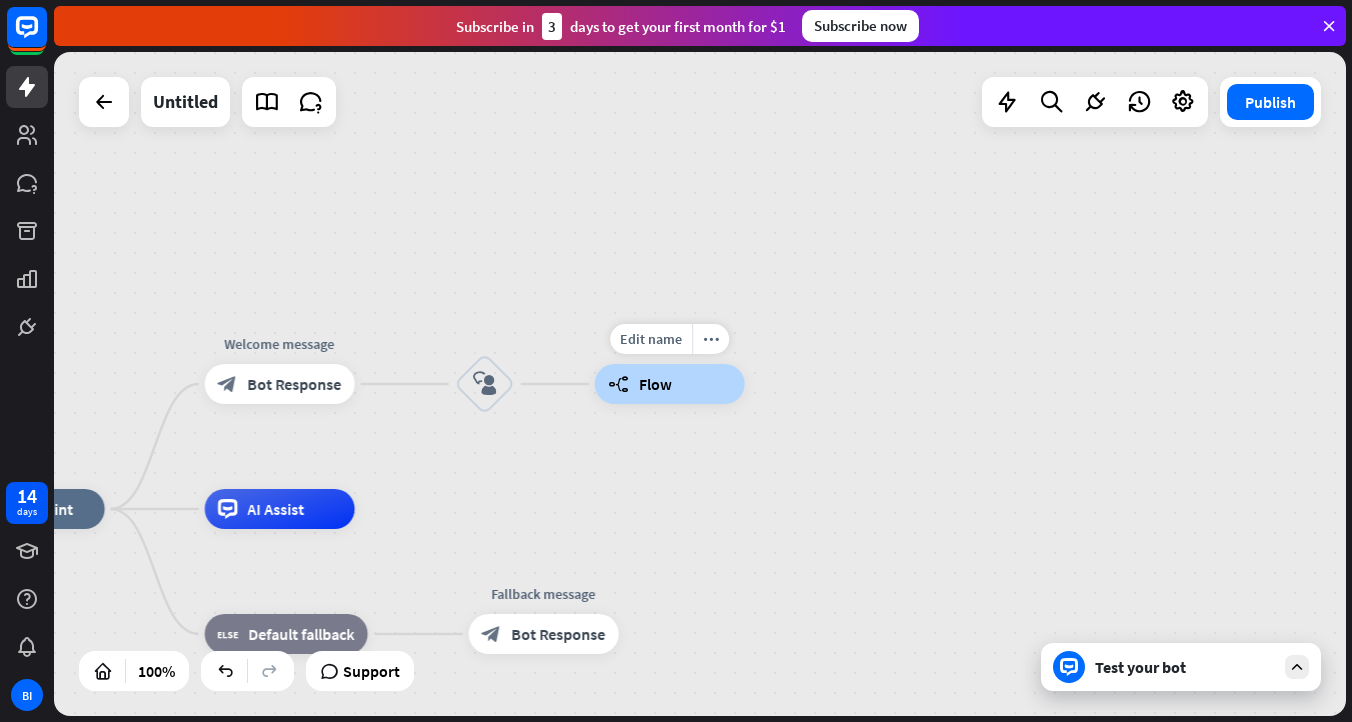 click on "builder_tree   Flow" at bounding box center [670, 384] 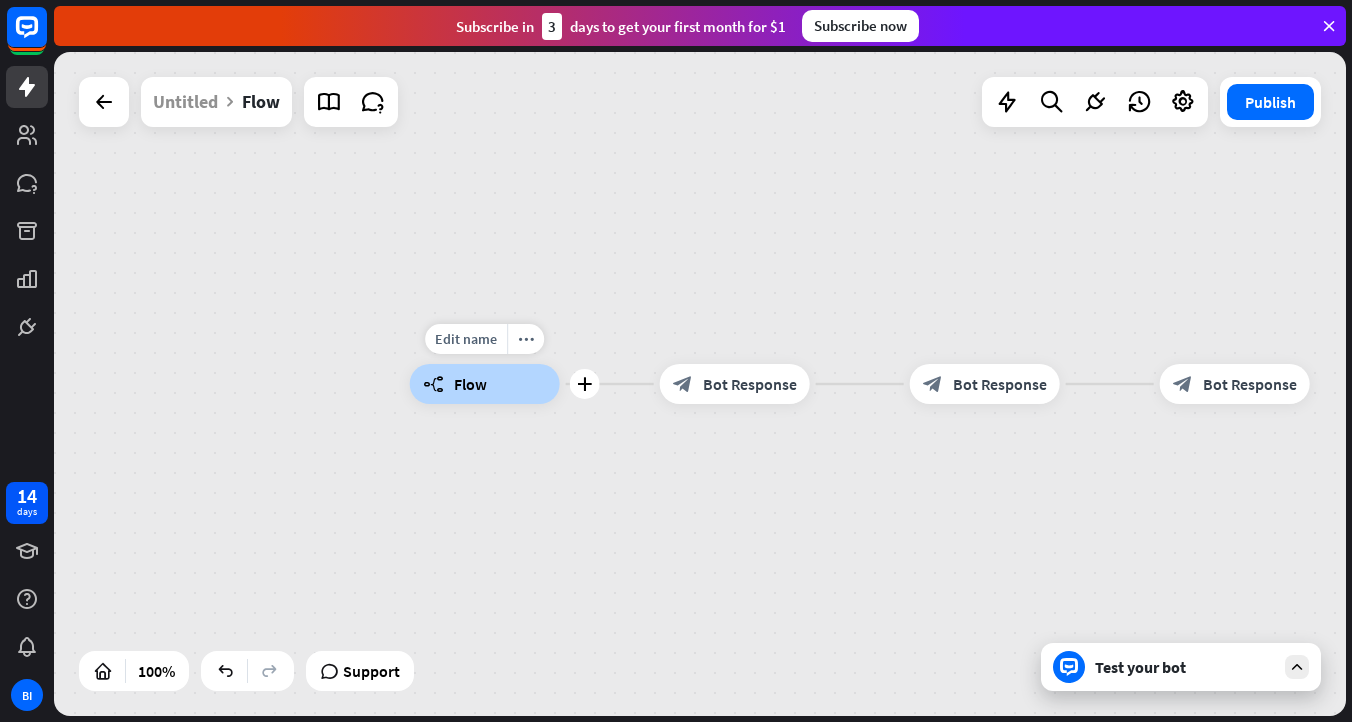 click on "builder_tree   Flow" at bounding box center (485, 384) 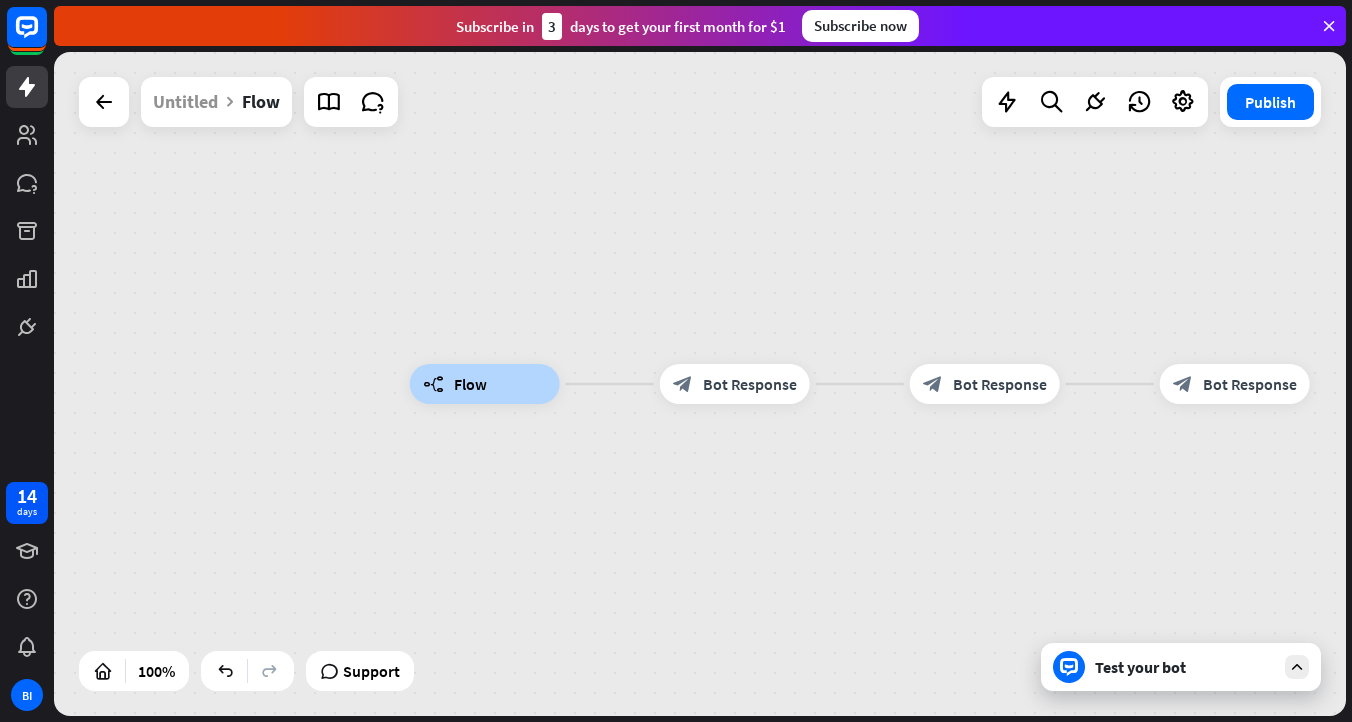 click at bounding box center (1329, 26) 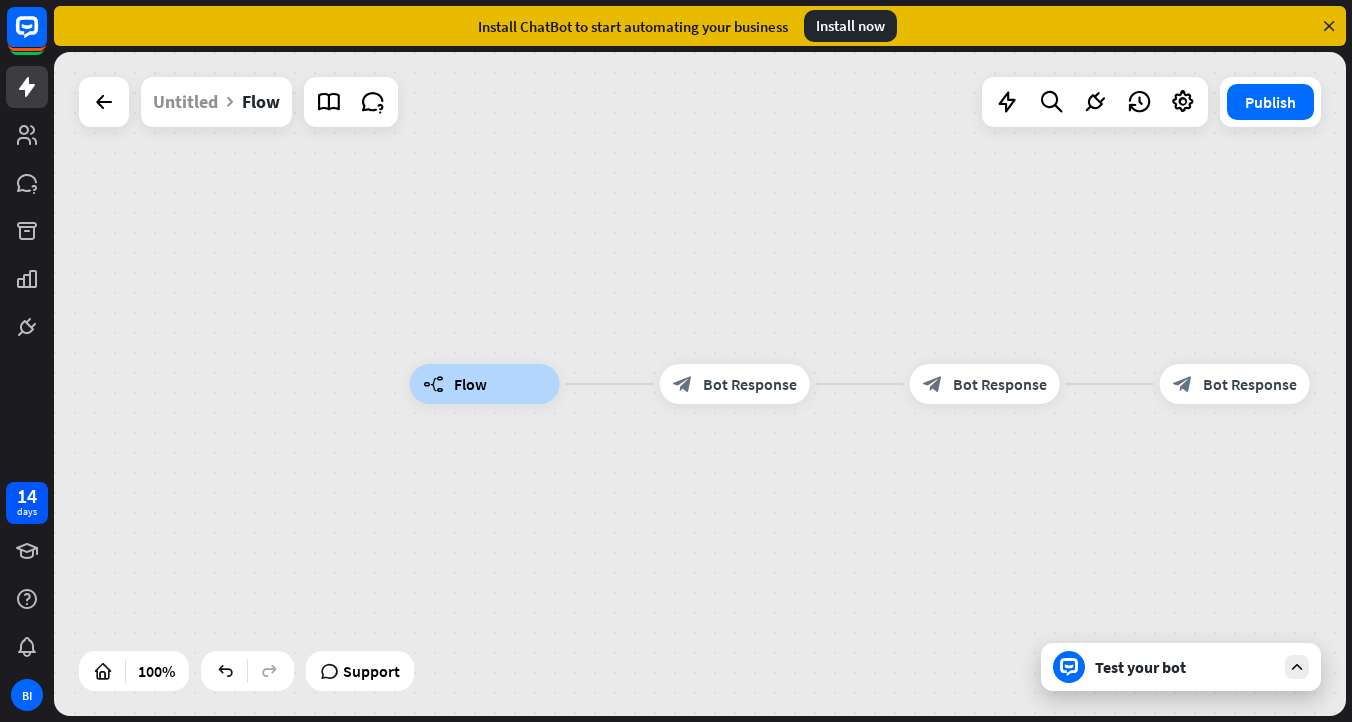 click at bounding box center (1329, 26) 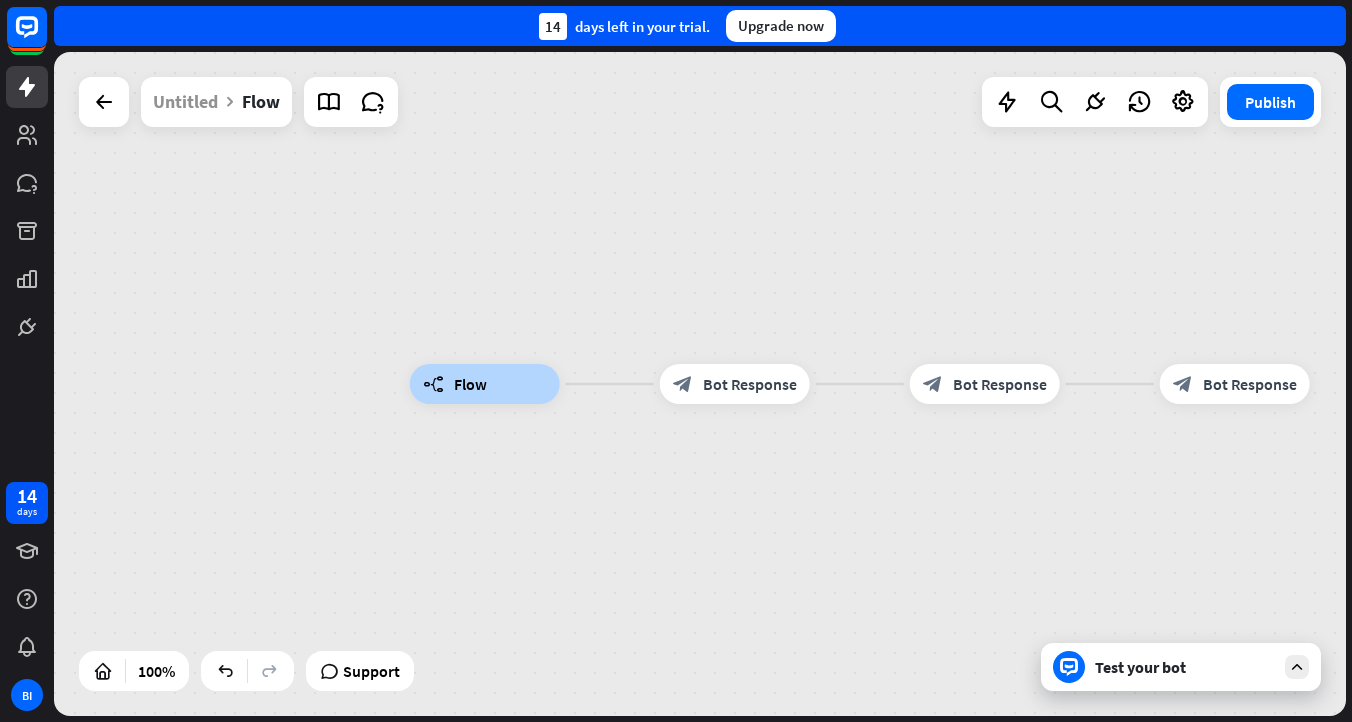 click on "builder_tree   Flow                   block_bot_response   Bot Response                   block_bot_response   Bot Response                   block_bot_response   Bot Response" at bounding box center (700, 384) 